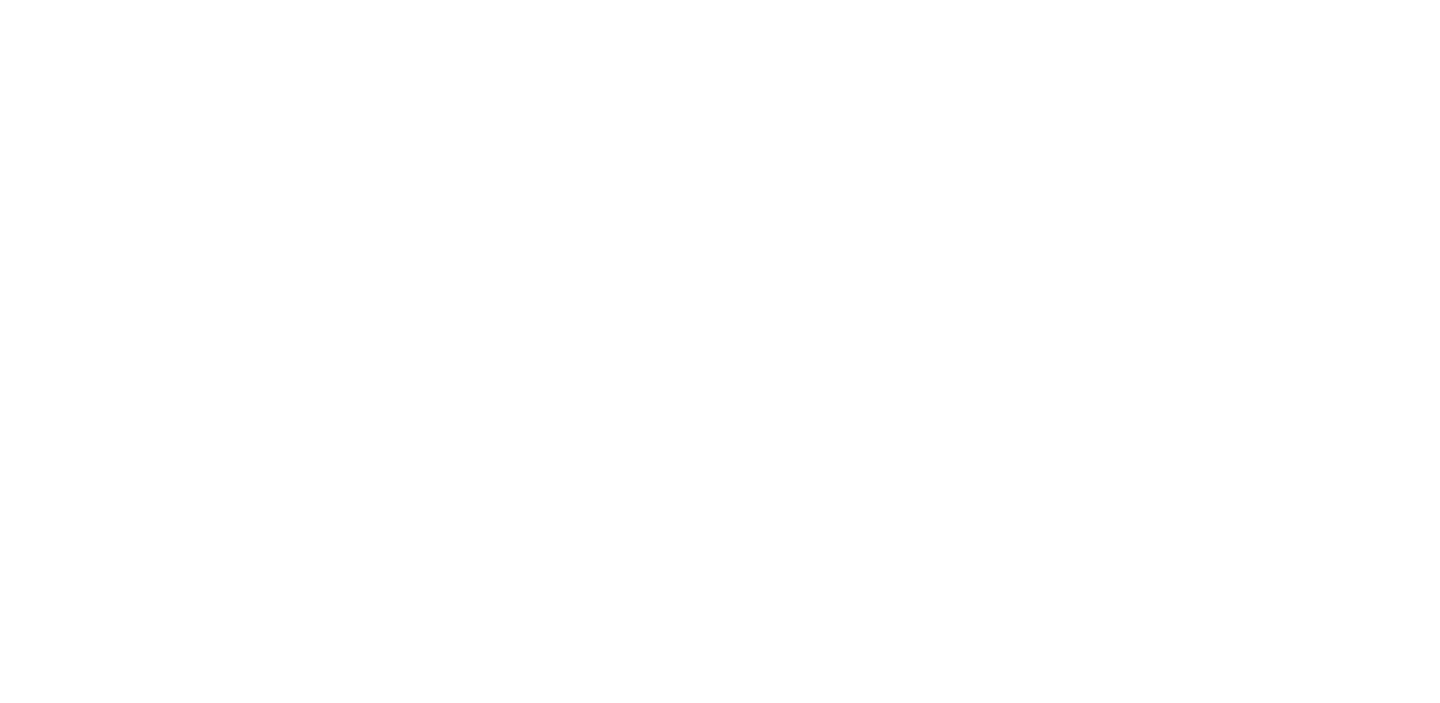 scroll, scrollTop: 0, scrollLeft: 0, axis: both 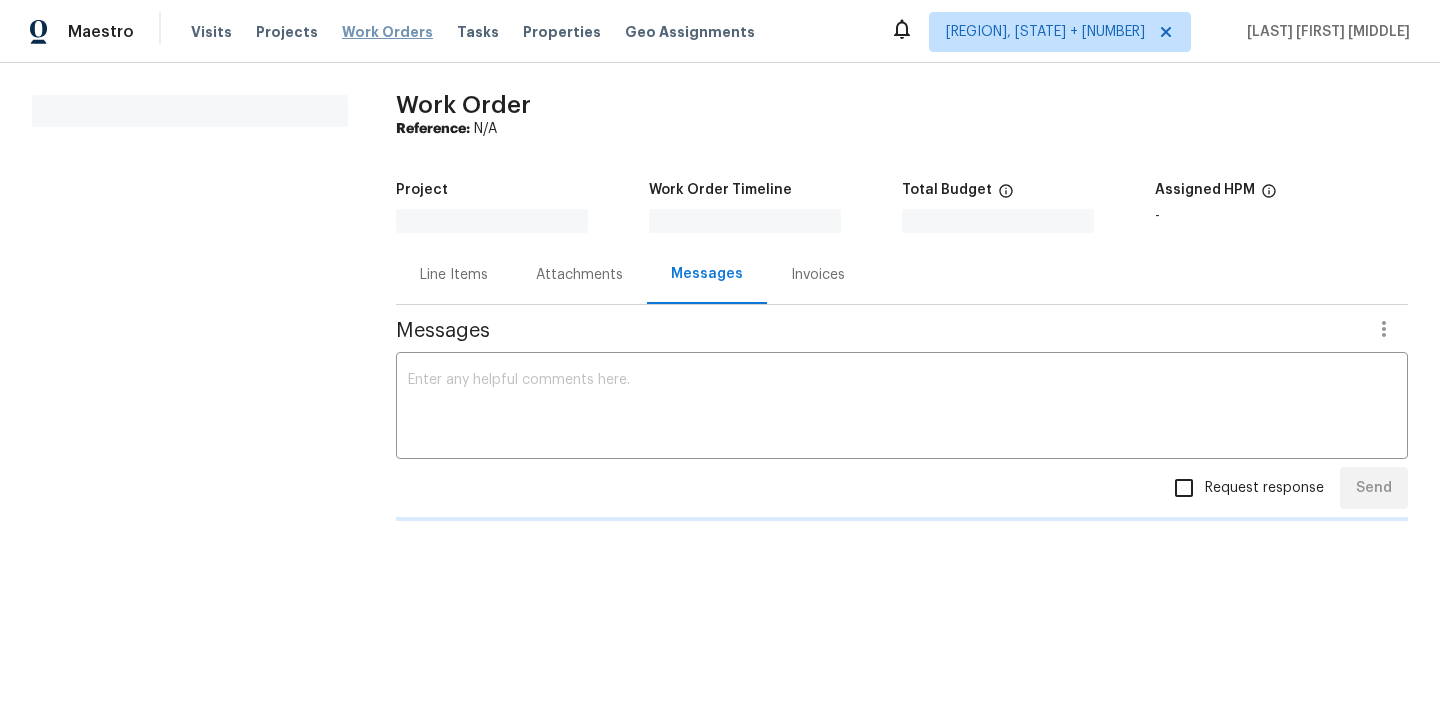 click on "Work Orders" at bounding box center [387, 32] 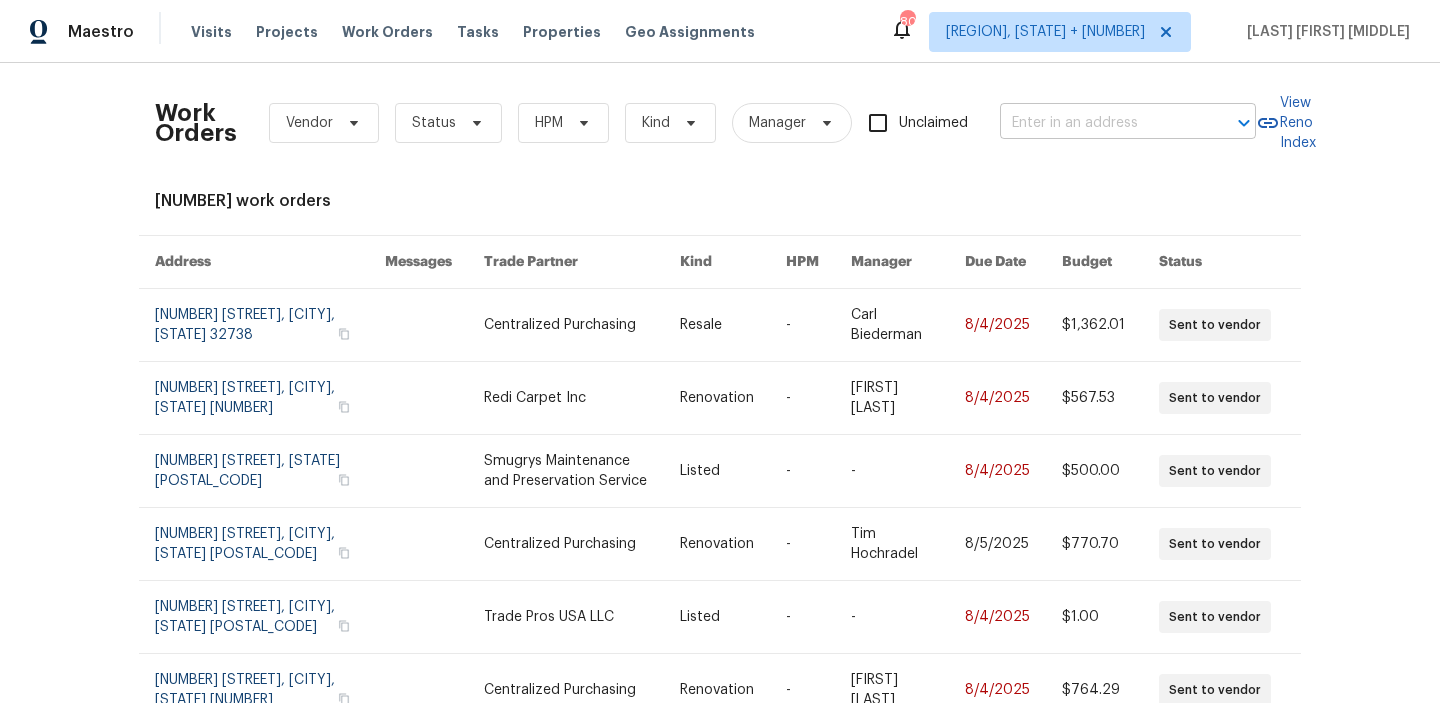 click at bounding box center [1100, 123] 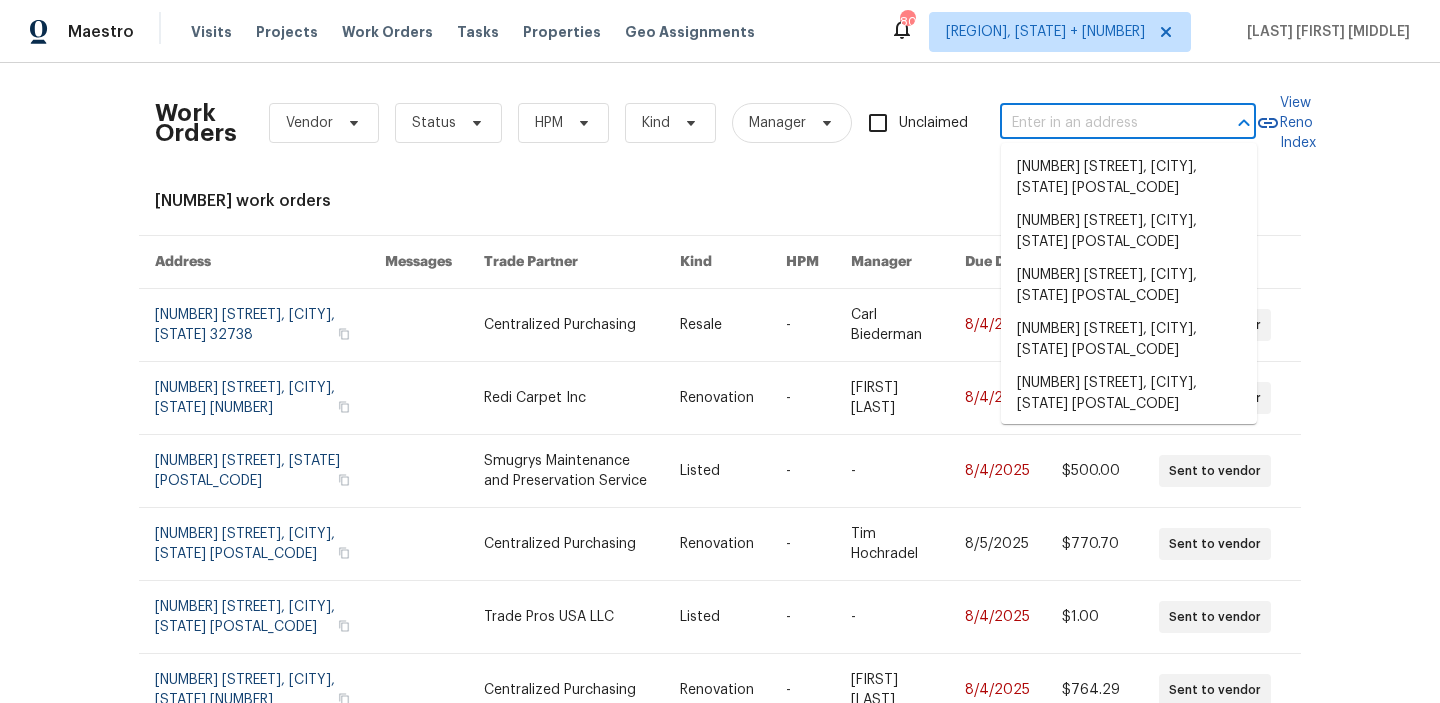 paste on "[NUMBER] [STREET], [CITY], [STATE] [POSTAL_CODE]" 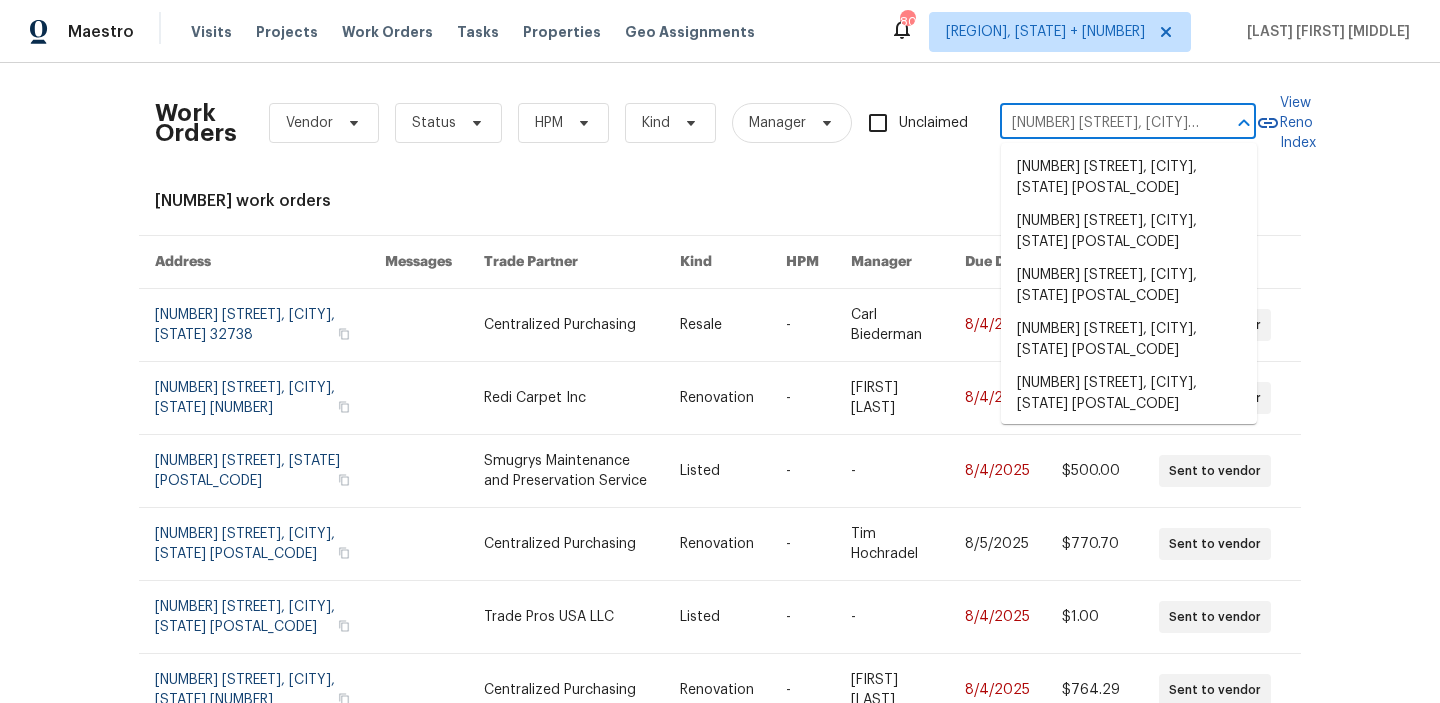 scroll, scrollTop: 0, scrollLeft: 58, axis: horizontal 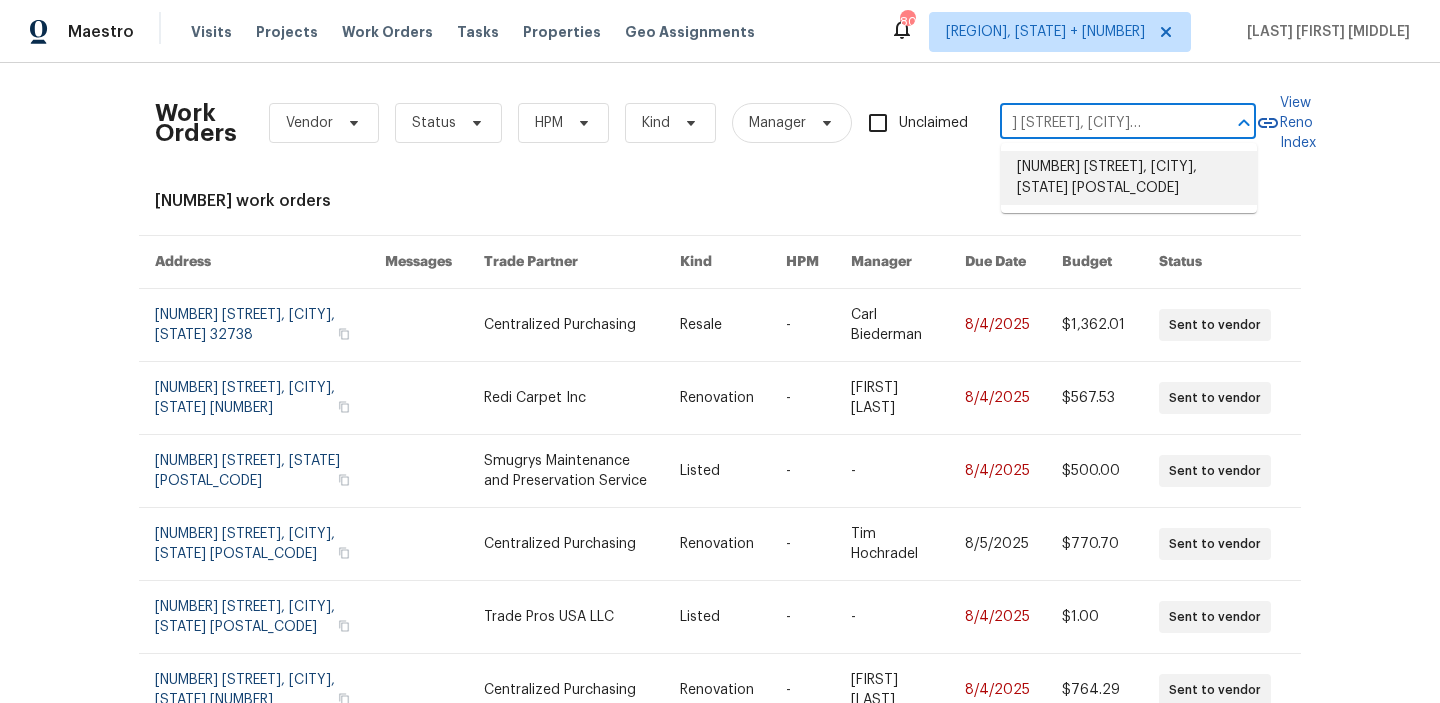 click on "[NUMBER] [STREET], [CITY], [STATE] [POSTAL_CODE]" at bounding box center [1129, 178] 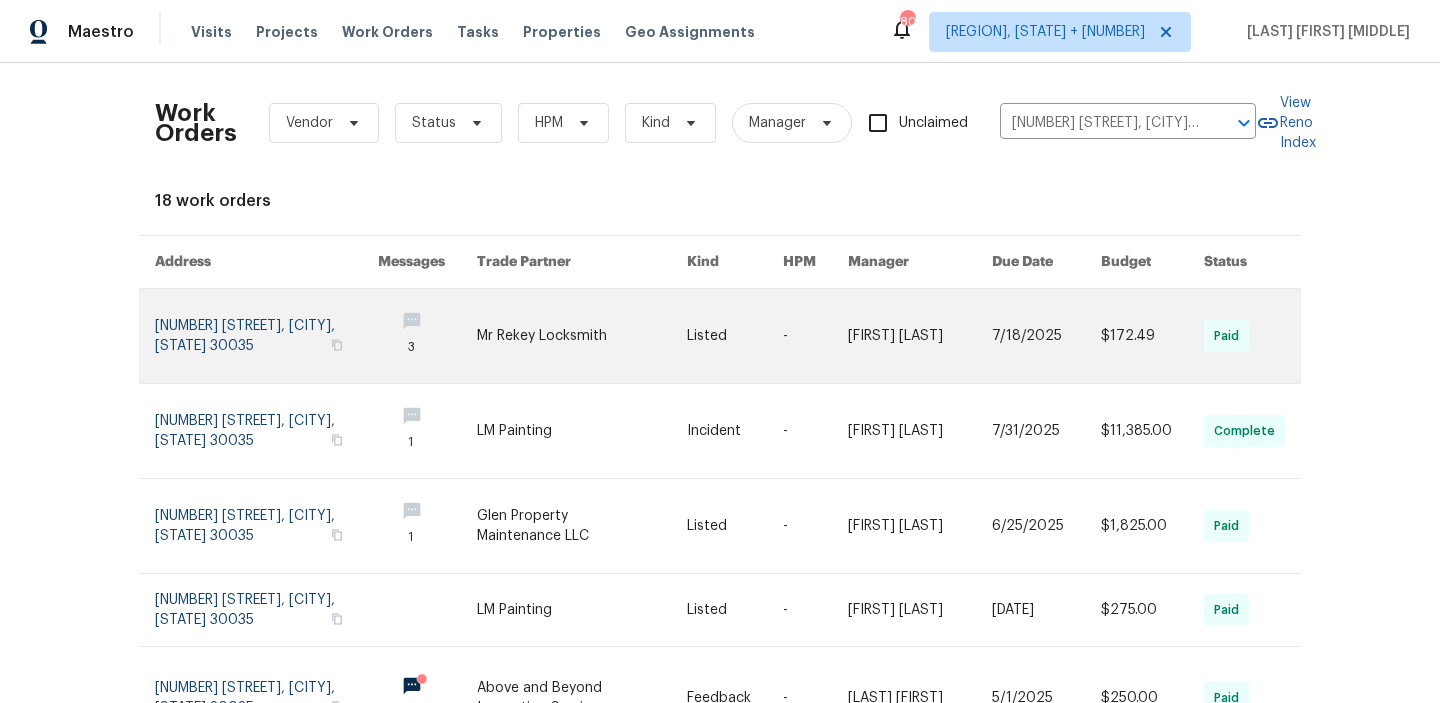 click at bounding box center (920, 336) 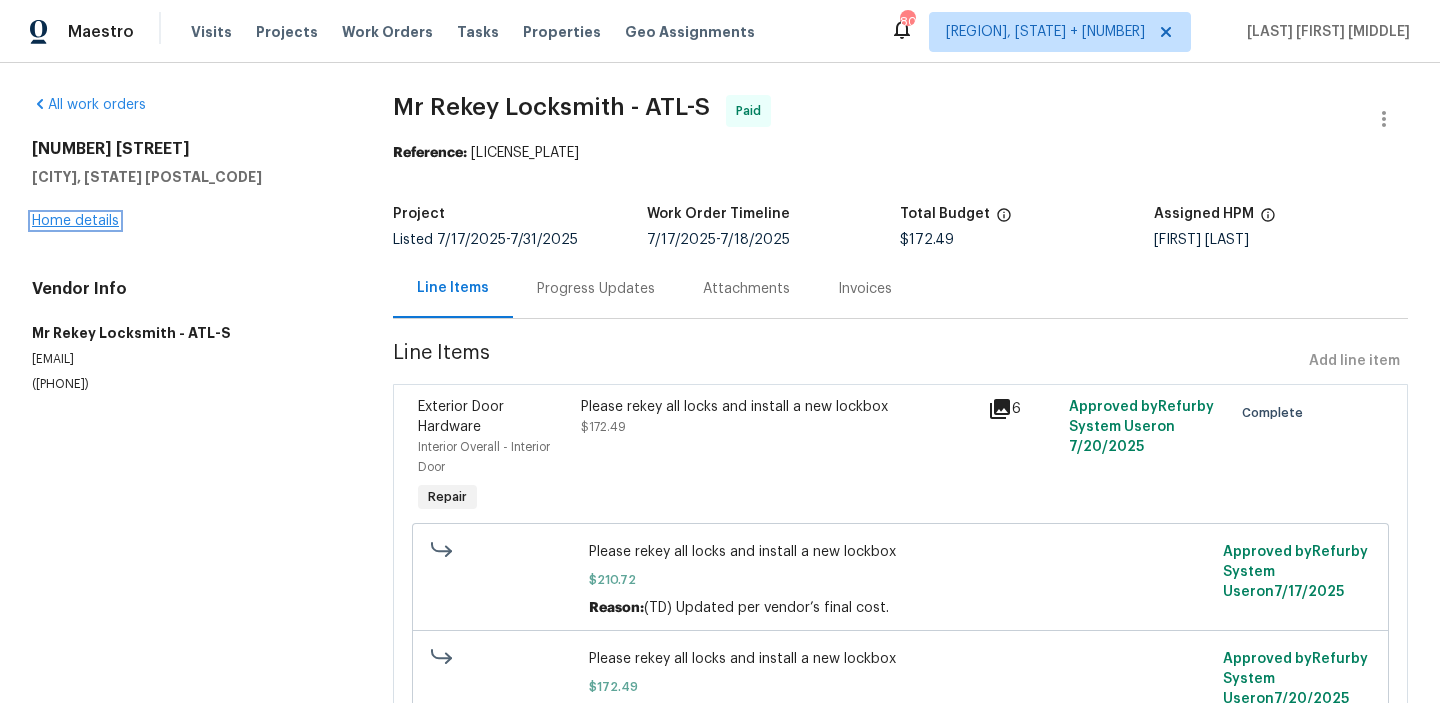 click on "Home details" at bounding box center (75, 221) 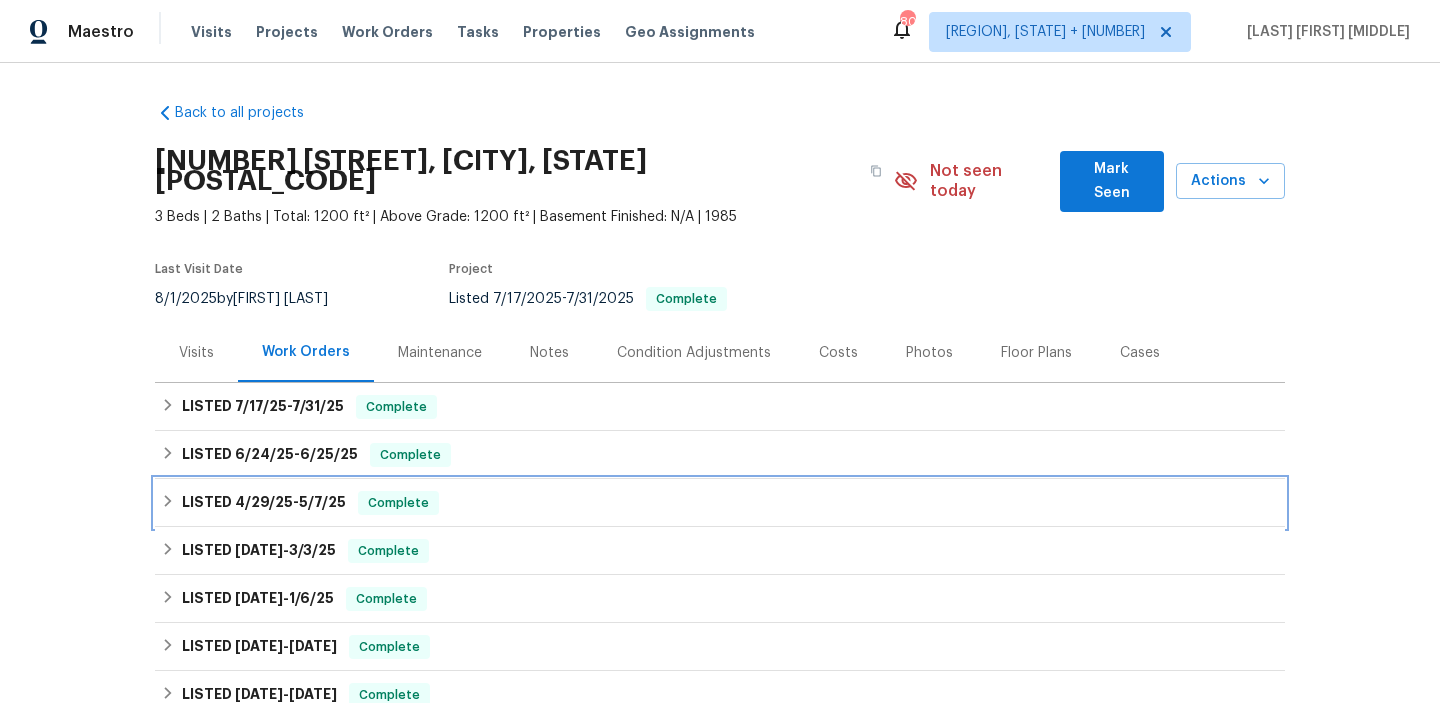 click on "LISTED   [DATE]  -  [DATE] Complete" at bounding box center (720, 503) 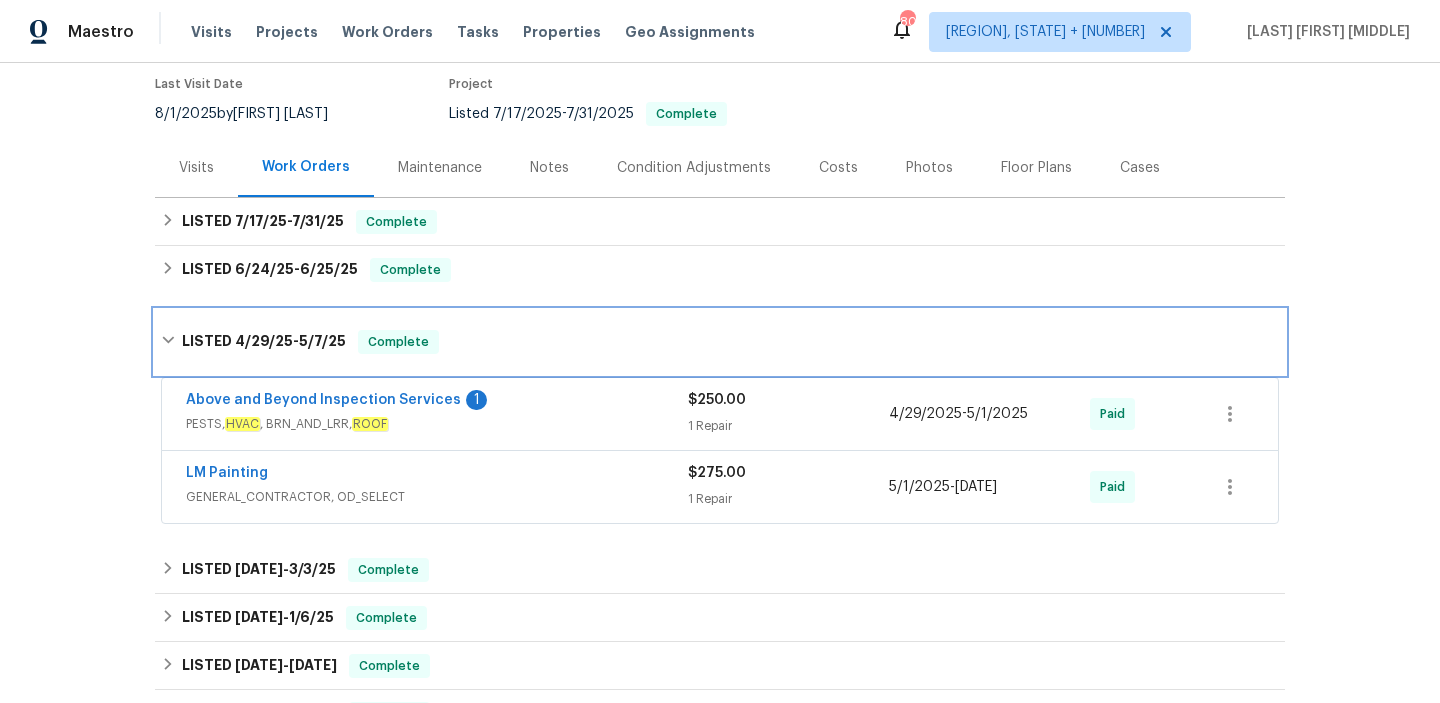 scroll, scrollTop: 211, scrollLeft: 0, axis: vertical 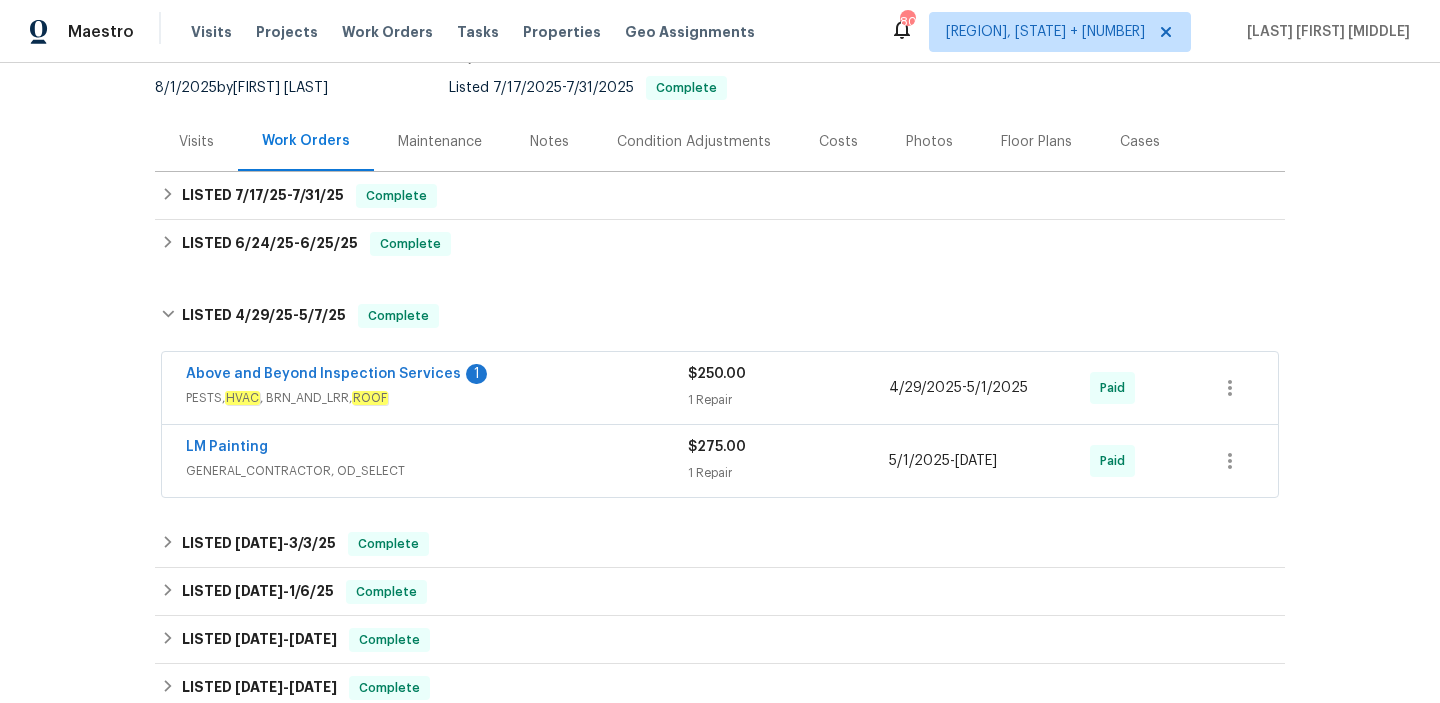 click on "GENERAL_CONTRACTOR, OD_SELECT" at bounding box center (437, 471) 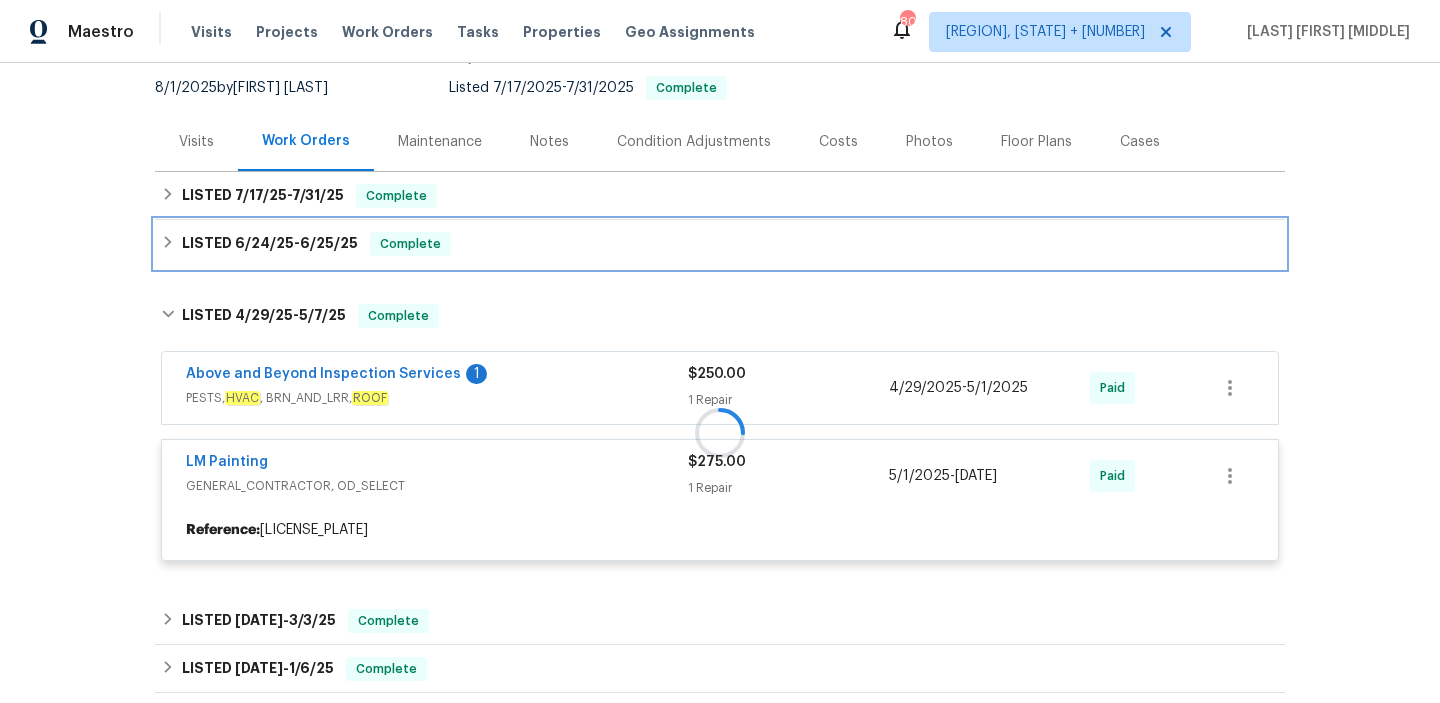 click on "LISTED   6/24/25  -  6/25/25 Complete" at bounding box center [720, 244] 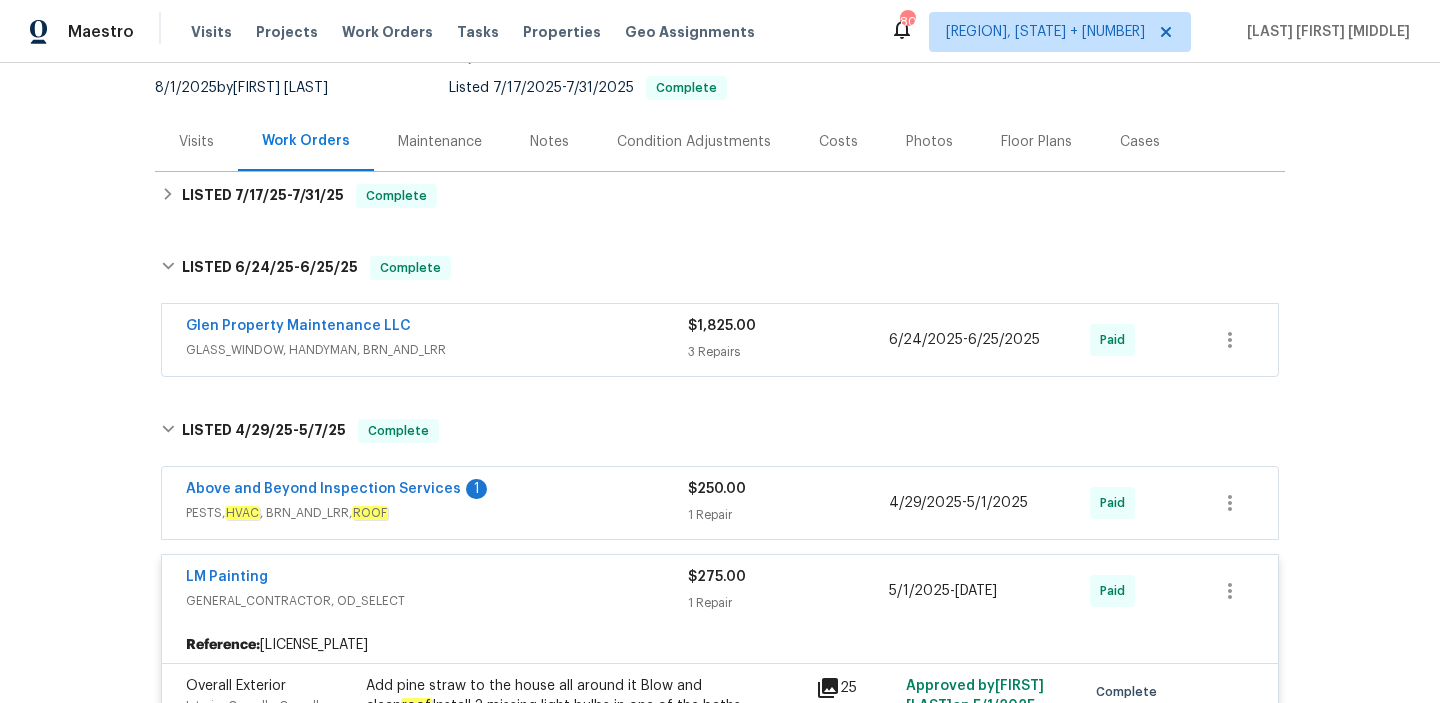 click on "GLASS_WINDOW, HANDYMAN, BRN_AND_LRR" at bounding box center (437, 350) 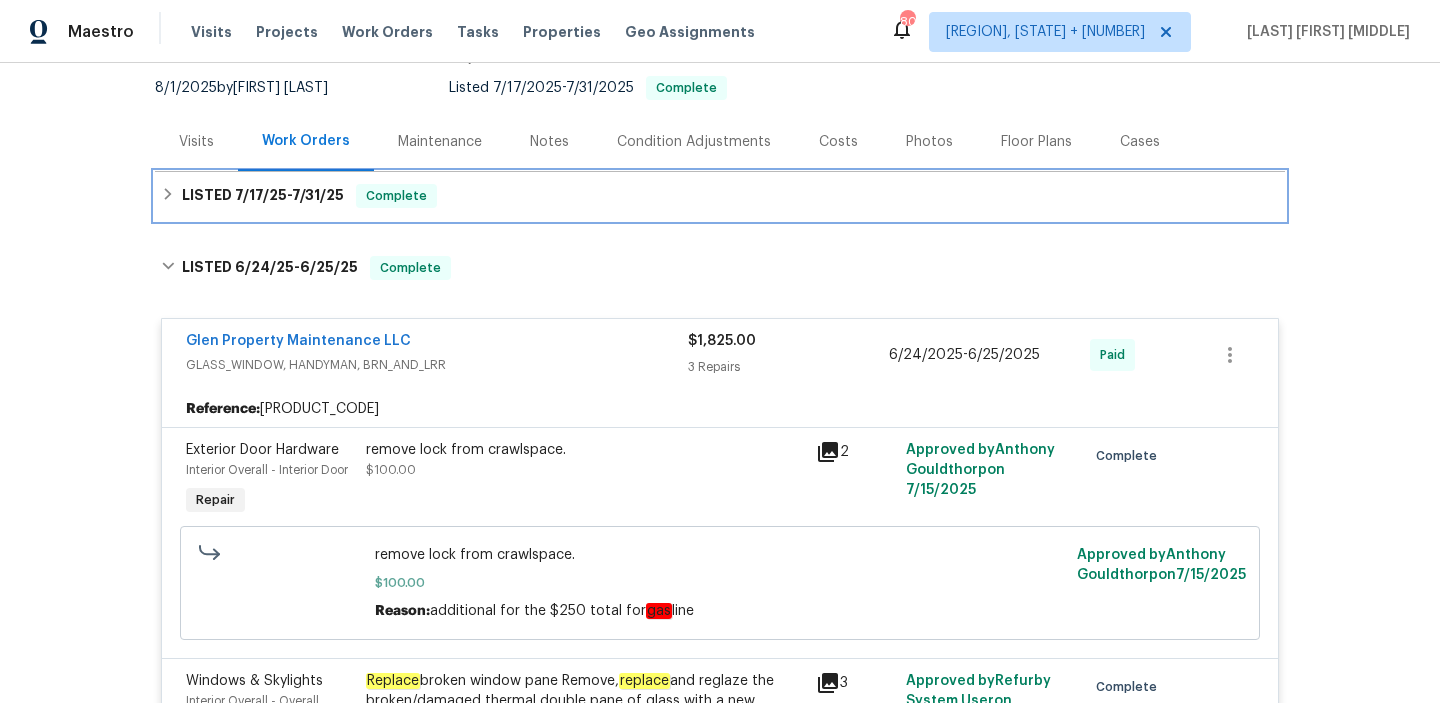 click on "LISTED   [DATE]  -  [DATE] Complete" at bounding box center [720, 196] 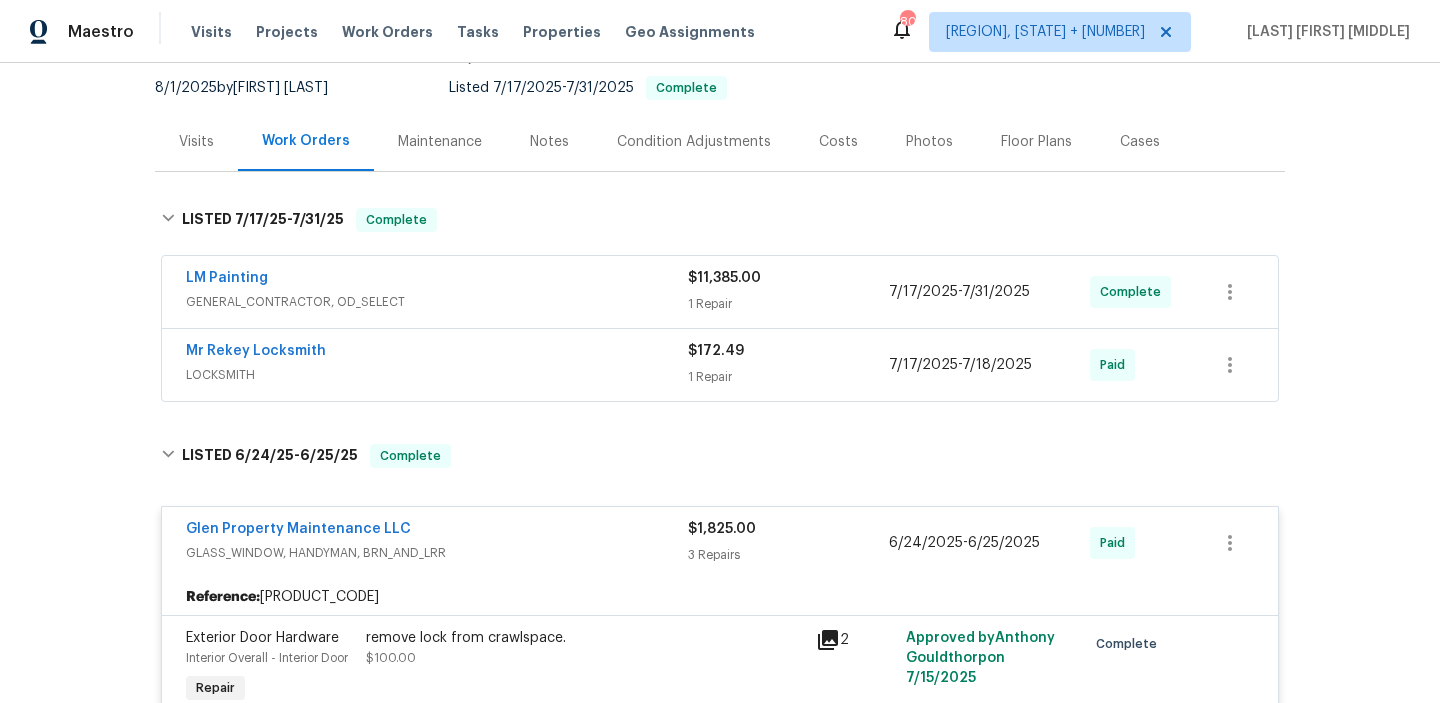 click on "LOCKSMITH" at bounding box center [437, 375] 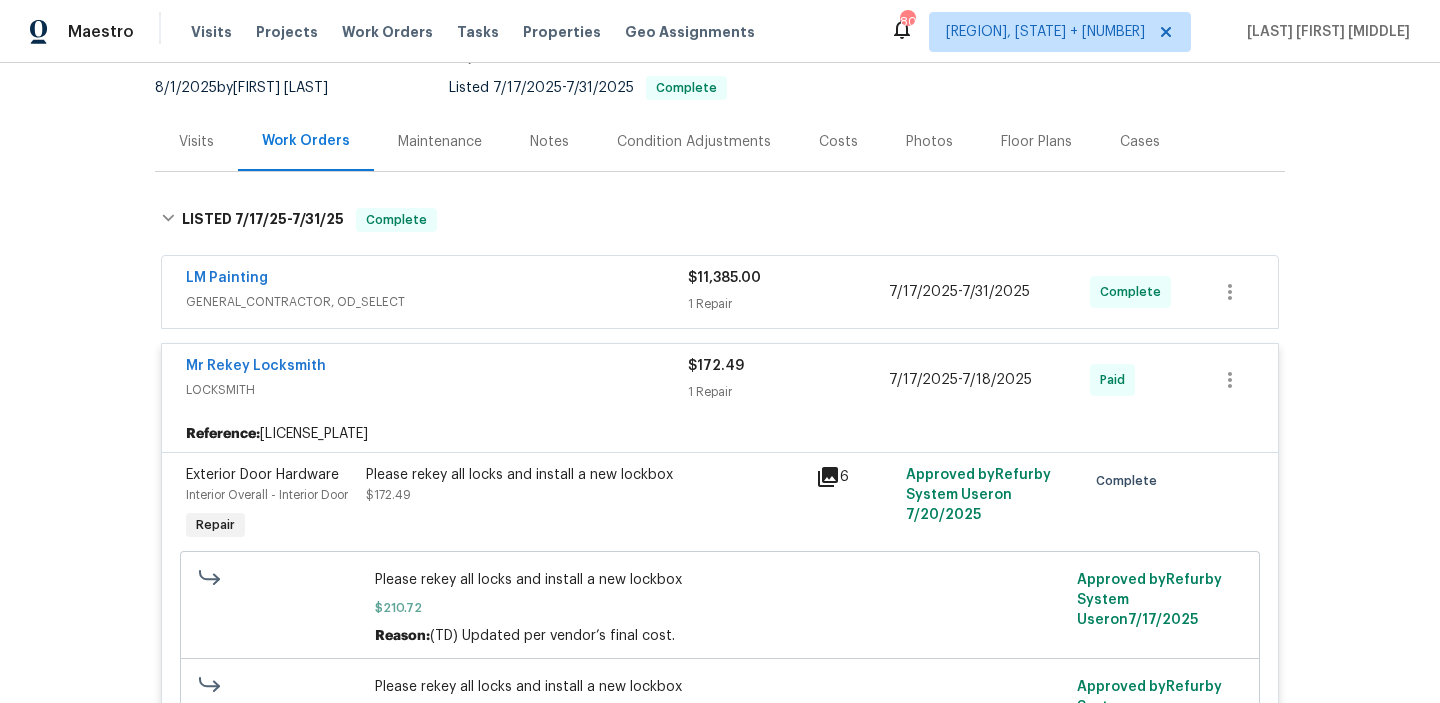 click on "GENERAL_CONTRACTOR, OD_SELECT" at bounding box center [437, 302] 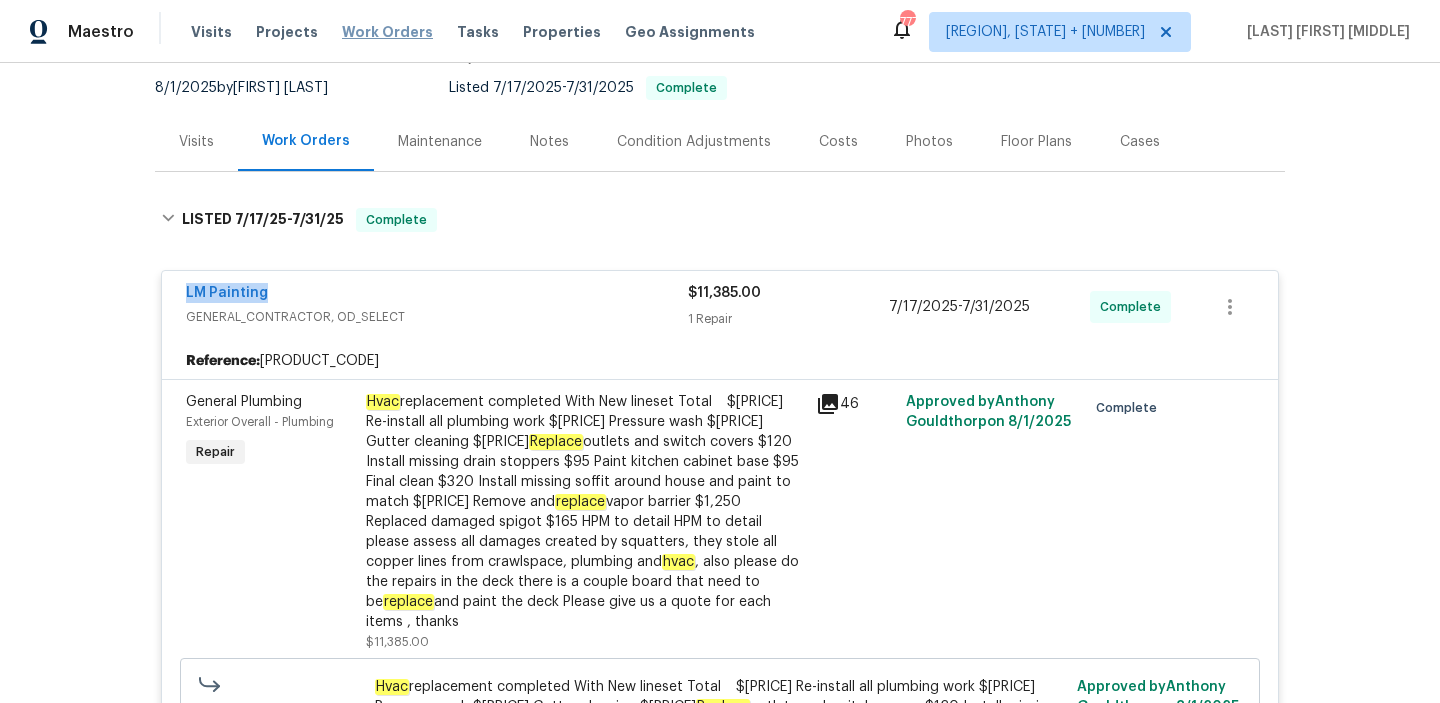 click on "Work Orders" at bounding box center (387, 32) 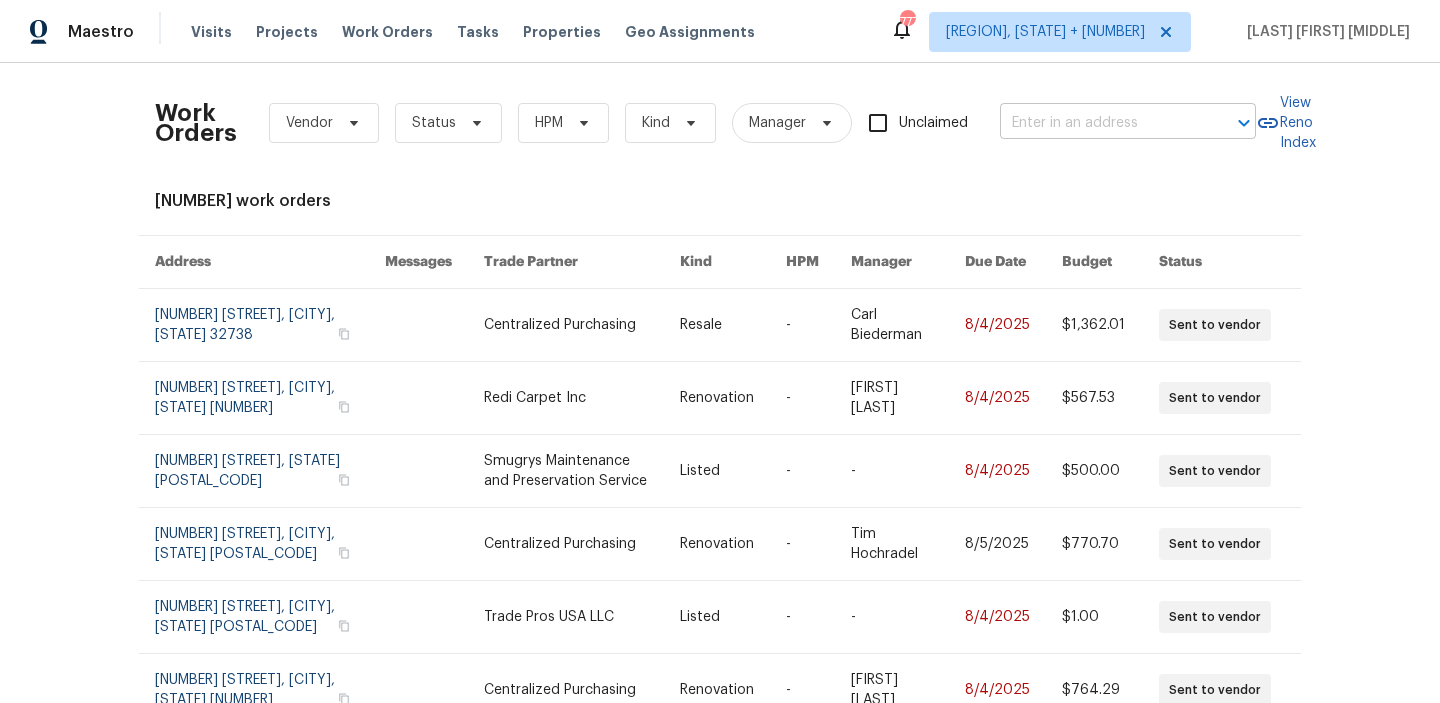 click at bounding box center [1100, 123] 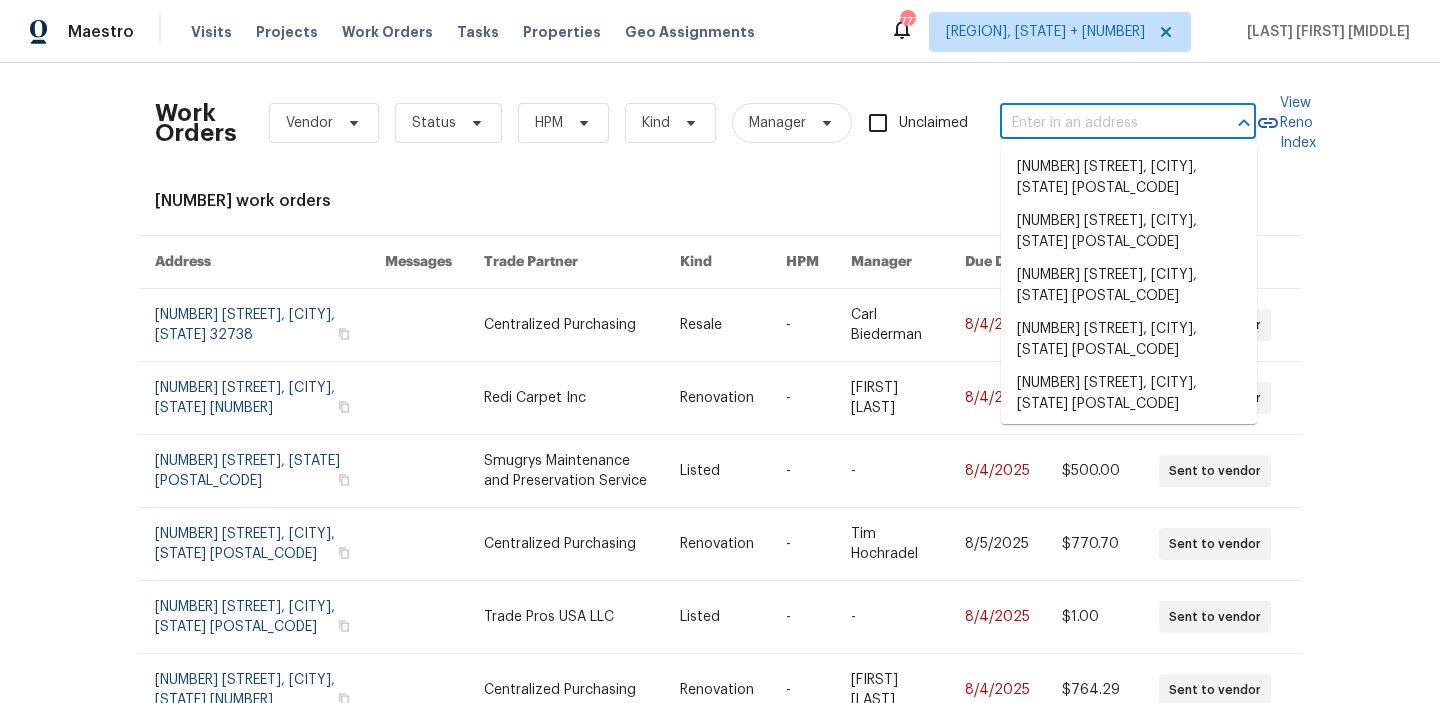paste on "[NUMBER] [STREET], [CITY], [STATE] [POSTAL_CODE]" 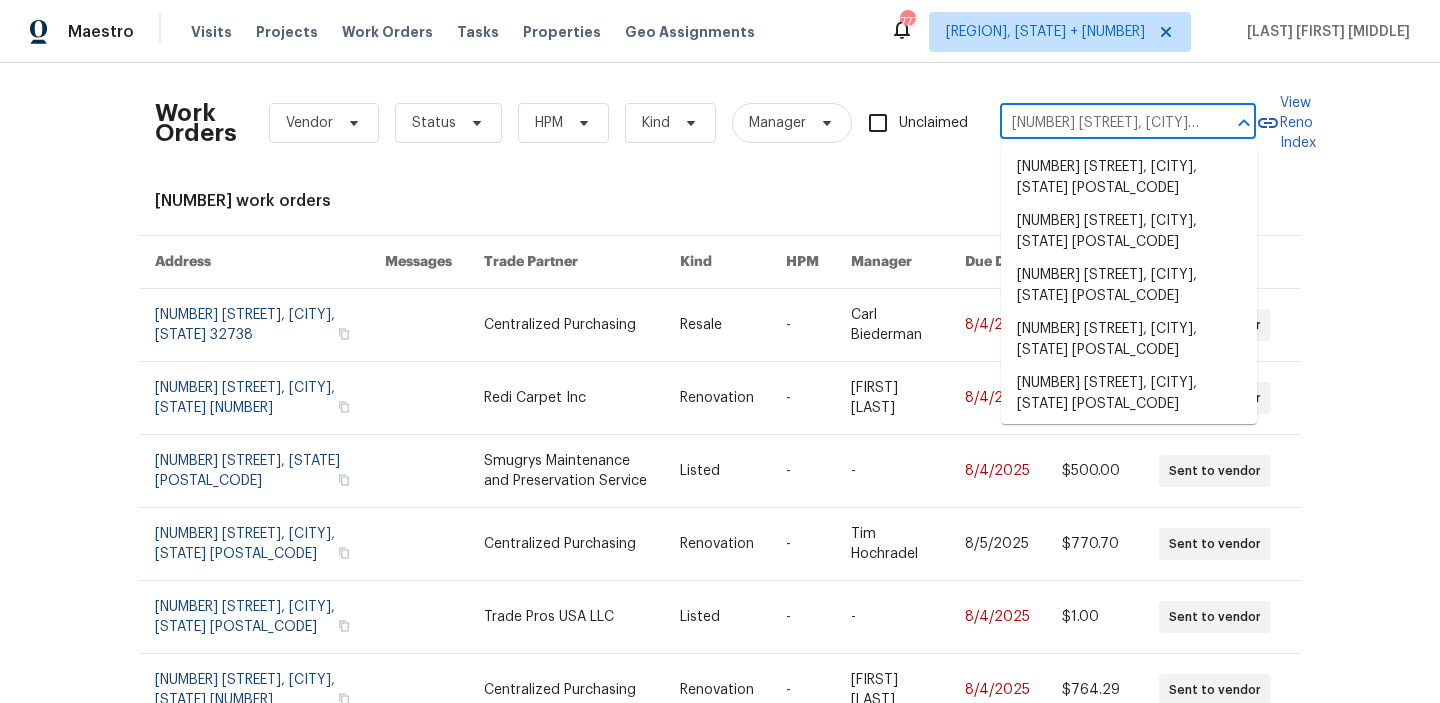 scroll, scrollTop: 0, scrollLeft: 63, axis: horizontal 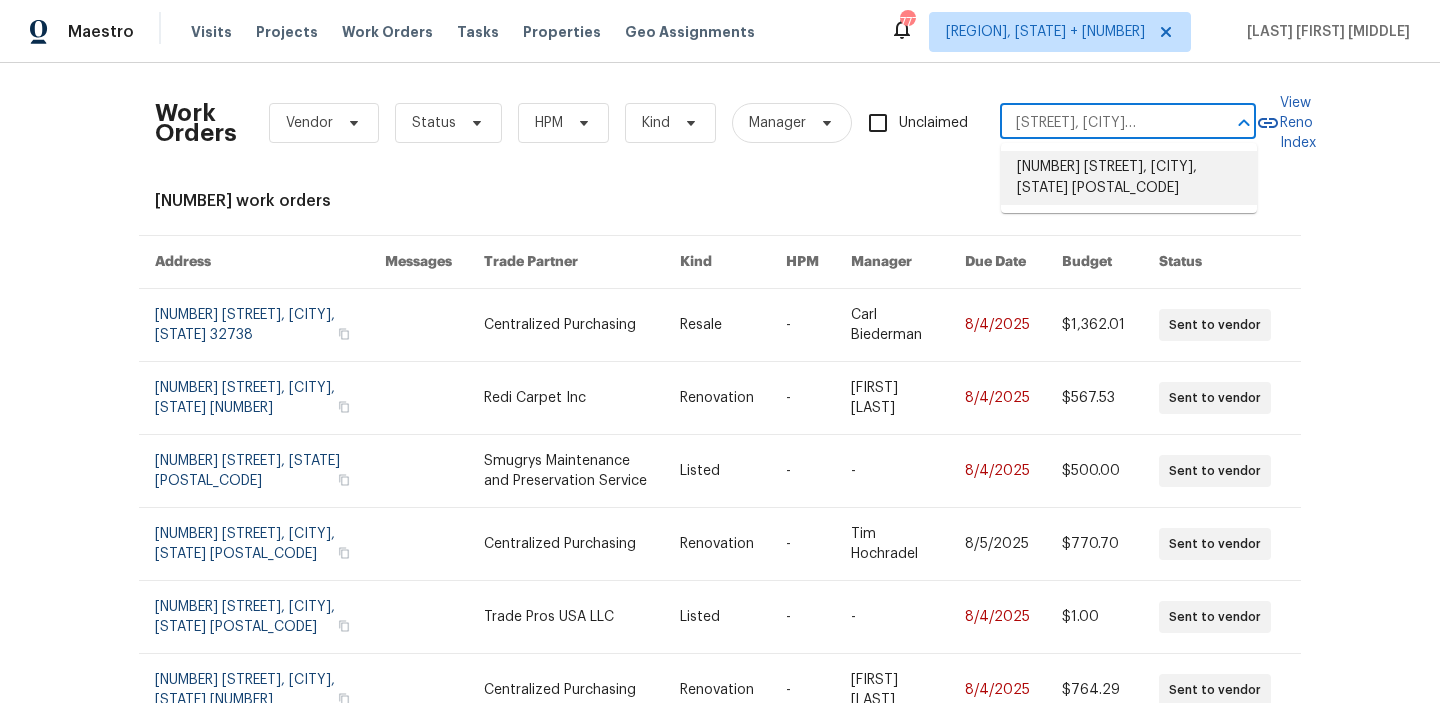 click on "[NUMBER] [STREET], [CITY], [STATE] [POSTAL_CODE]" at bounding box center [1129, 178] 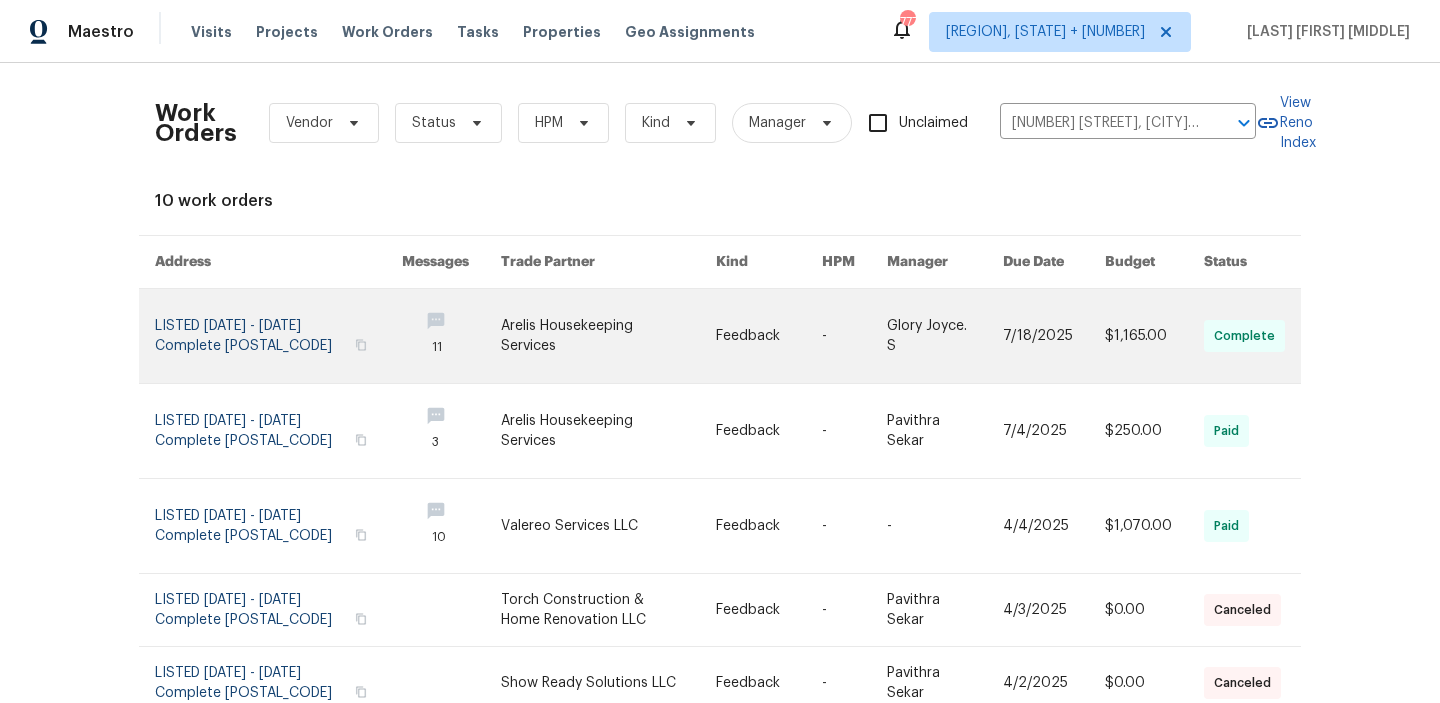 click at bounding box center [1054, 336] 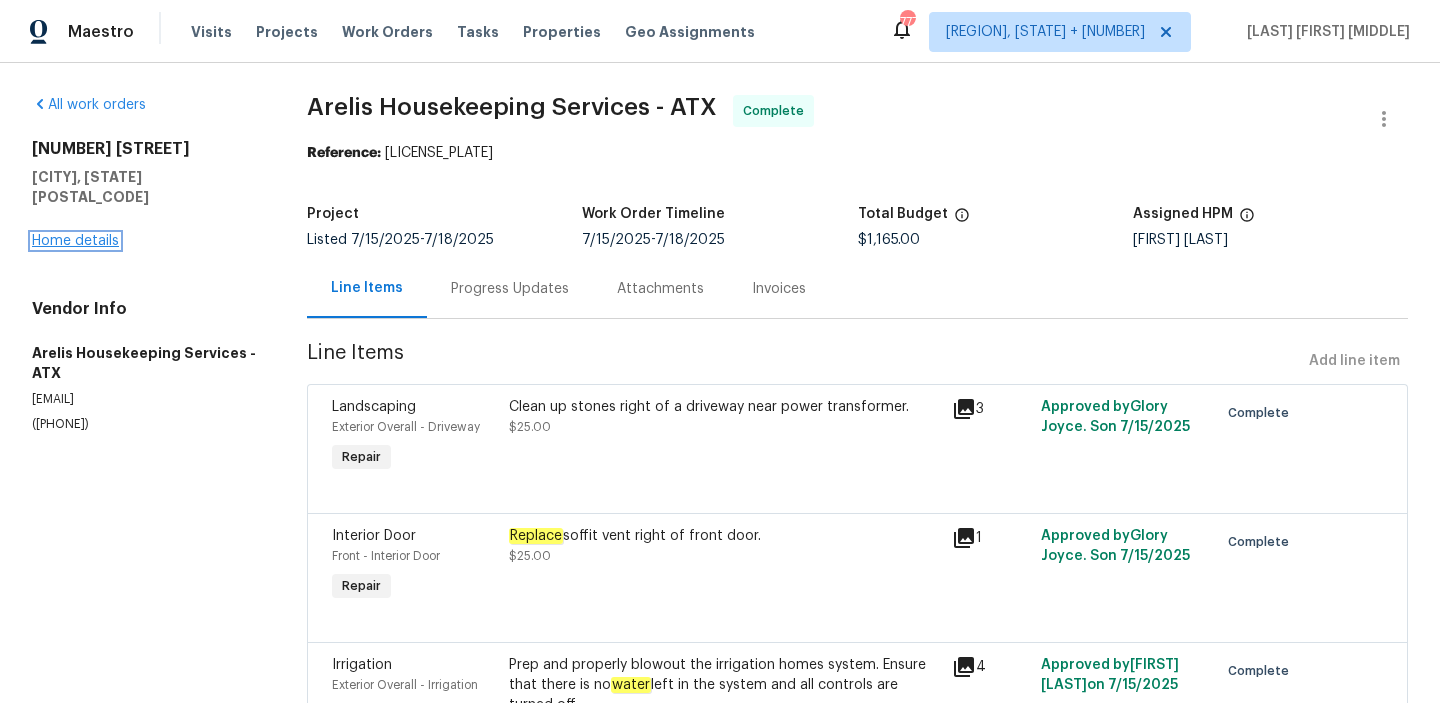 click on "Home details" at bounding box center [75, 241] 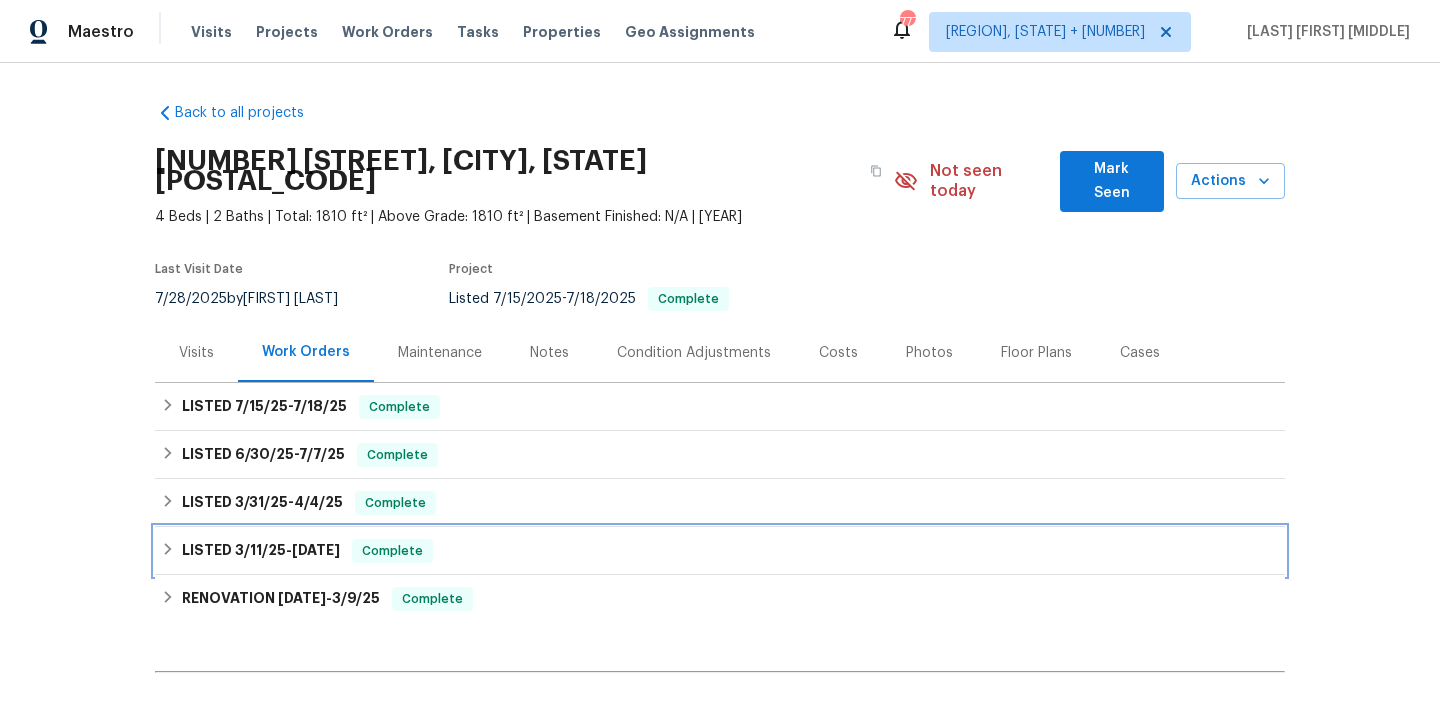 click on "Complete" at bounding box center (392, 551) 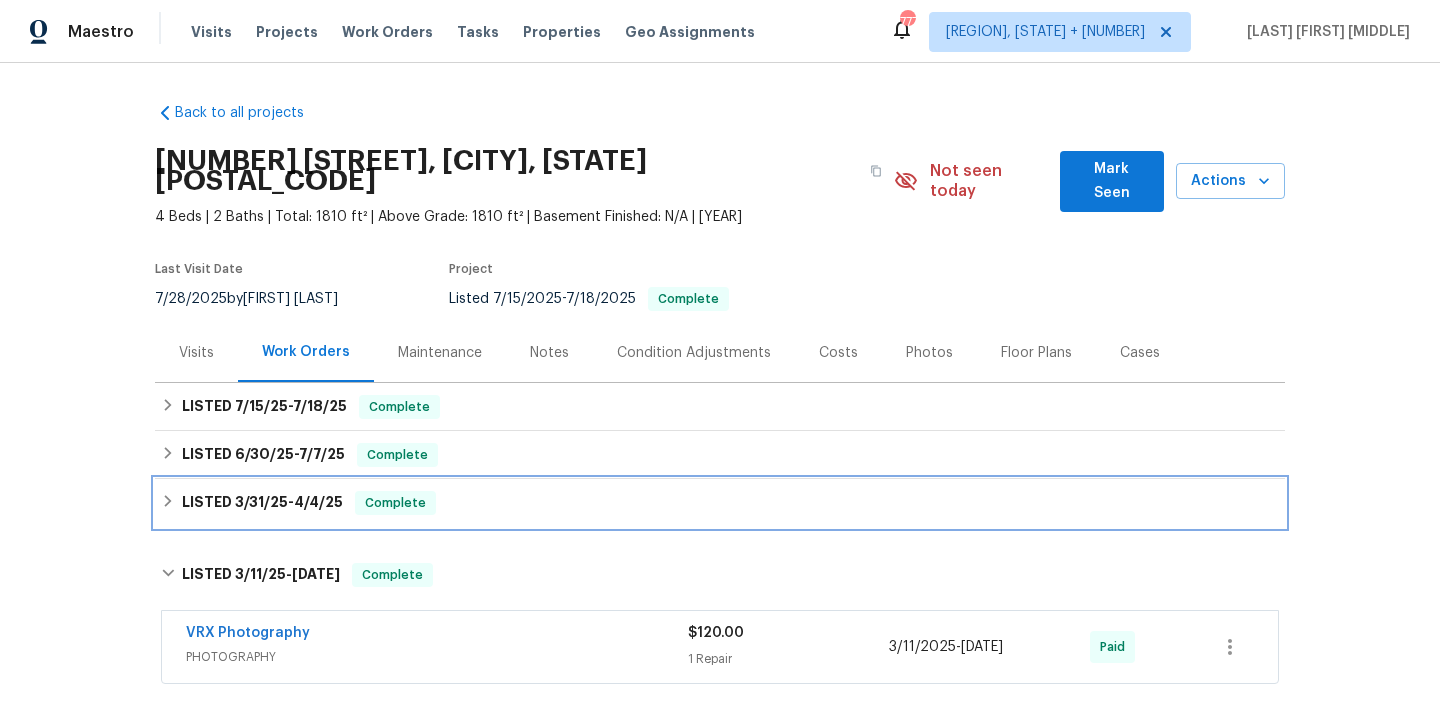 click on "LISTED [DATE] - [DATE] Complete" at bounding box center [720, 503] 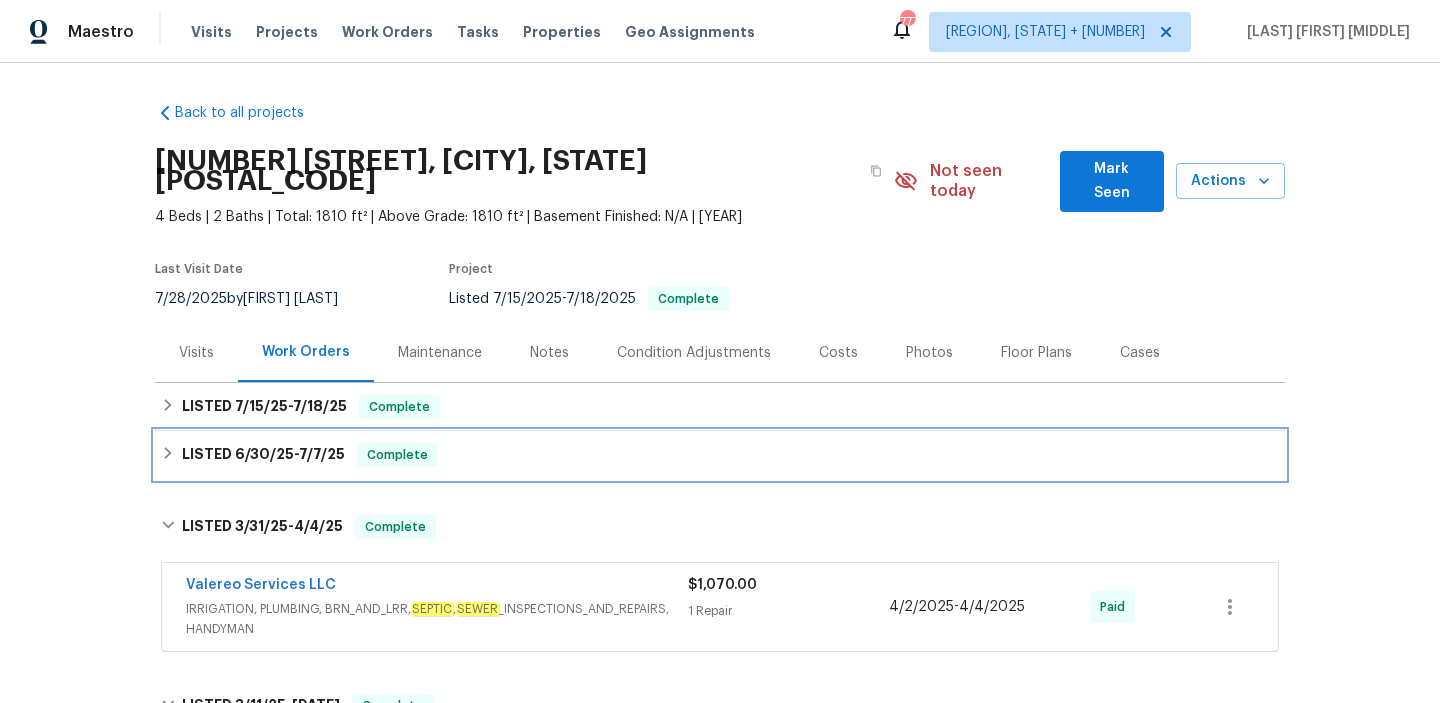 click on "LISTED   6/30/25  -  7/7/25 Complete" at bounding box center [720, 455] 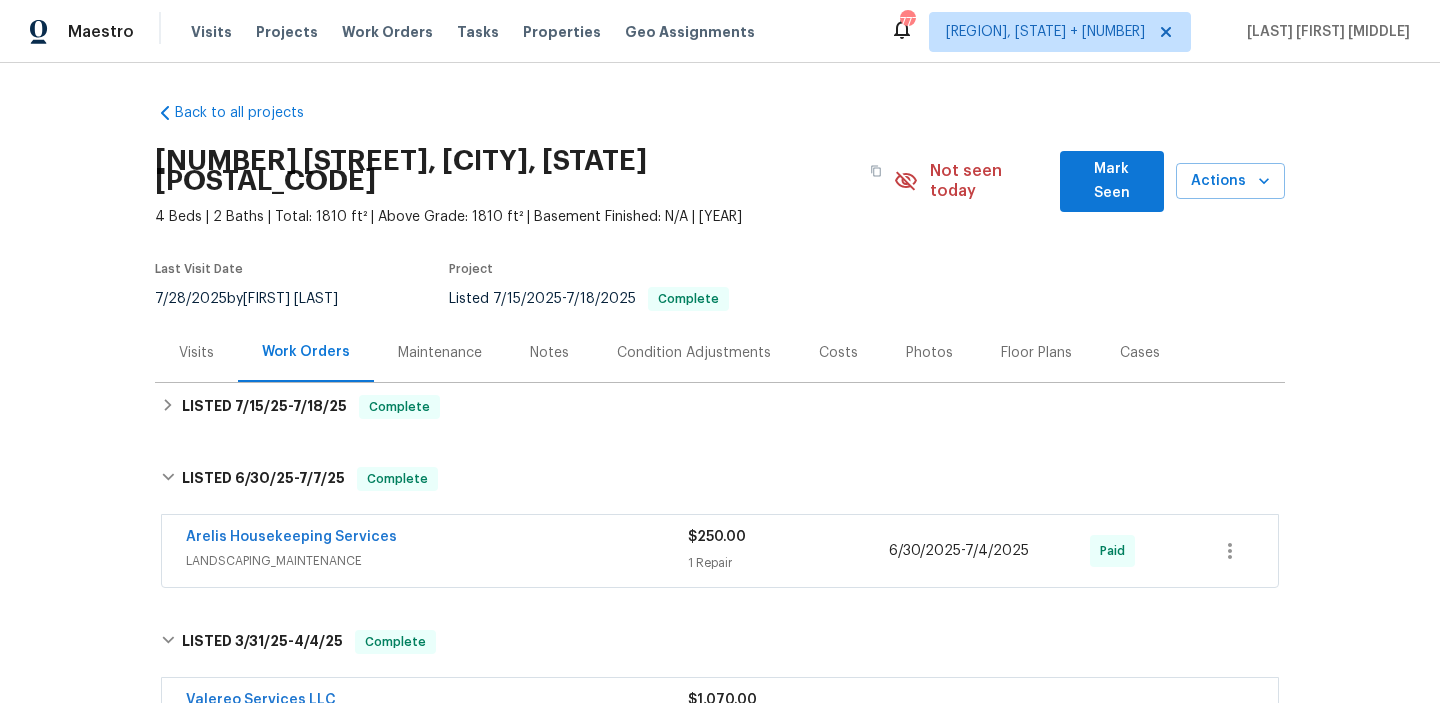click on "LISTED   [DATE]  -  [DATE] Complete" at bounding box center [720, 407] 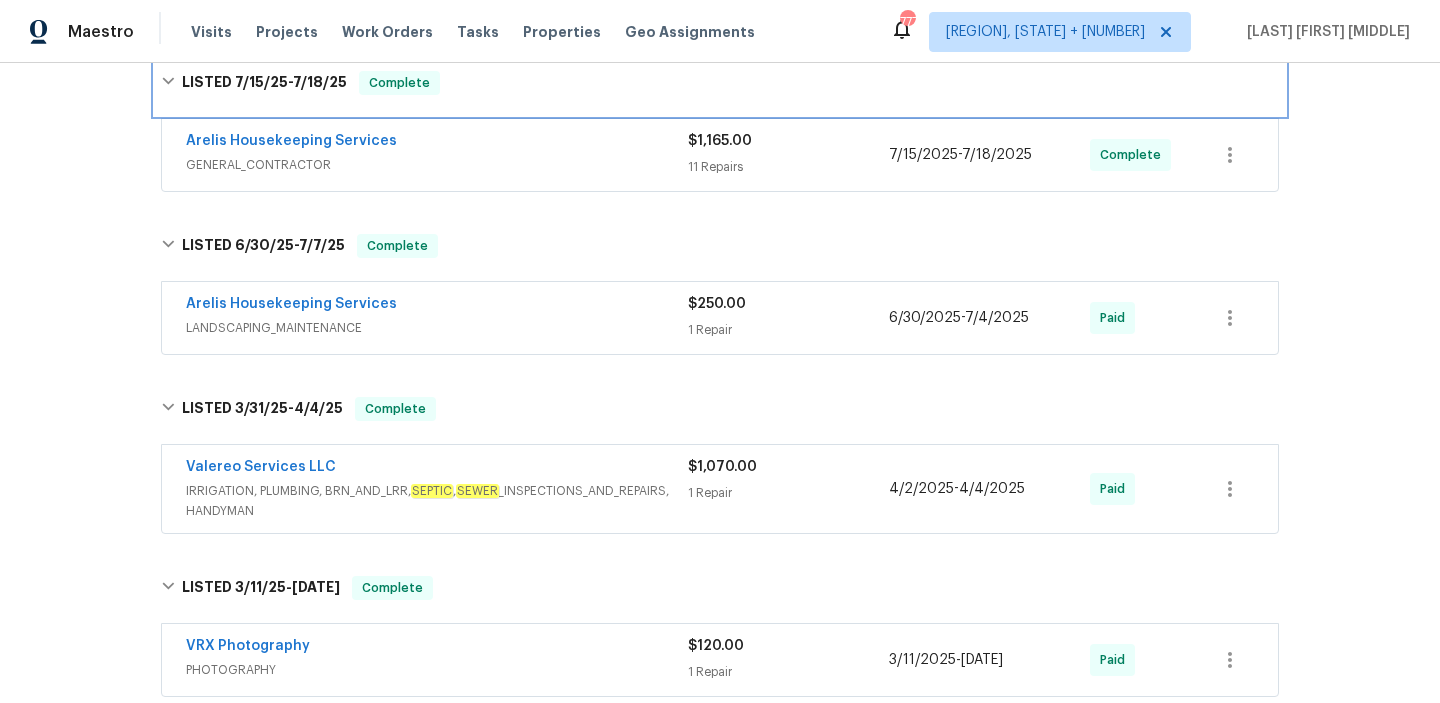 scroll, scrollTop: 560, scrollLeft: 0, axis: vertical 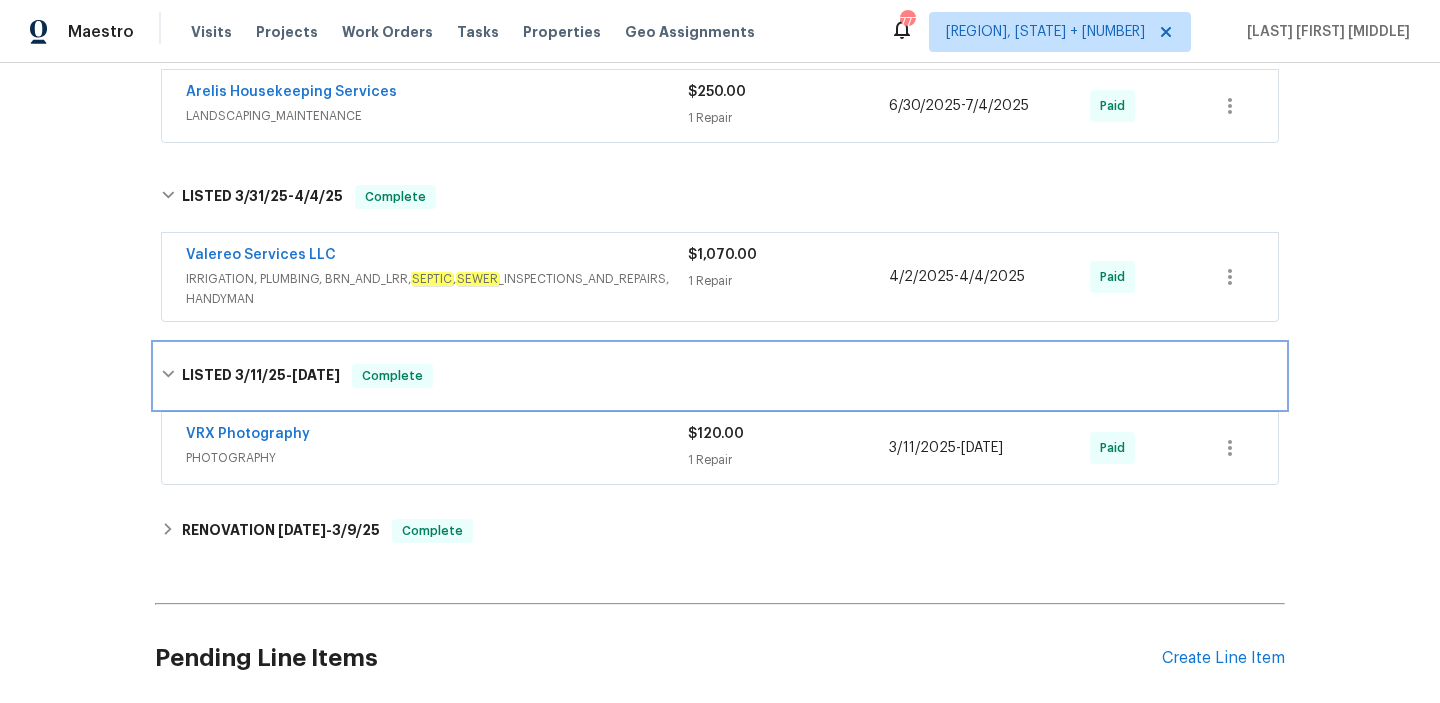 click on "LISTED   [DATE]  -  [DATE] Complete" at bounding box center [720, 376] 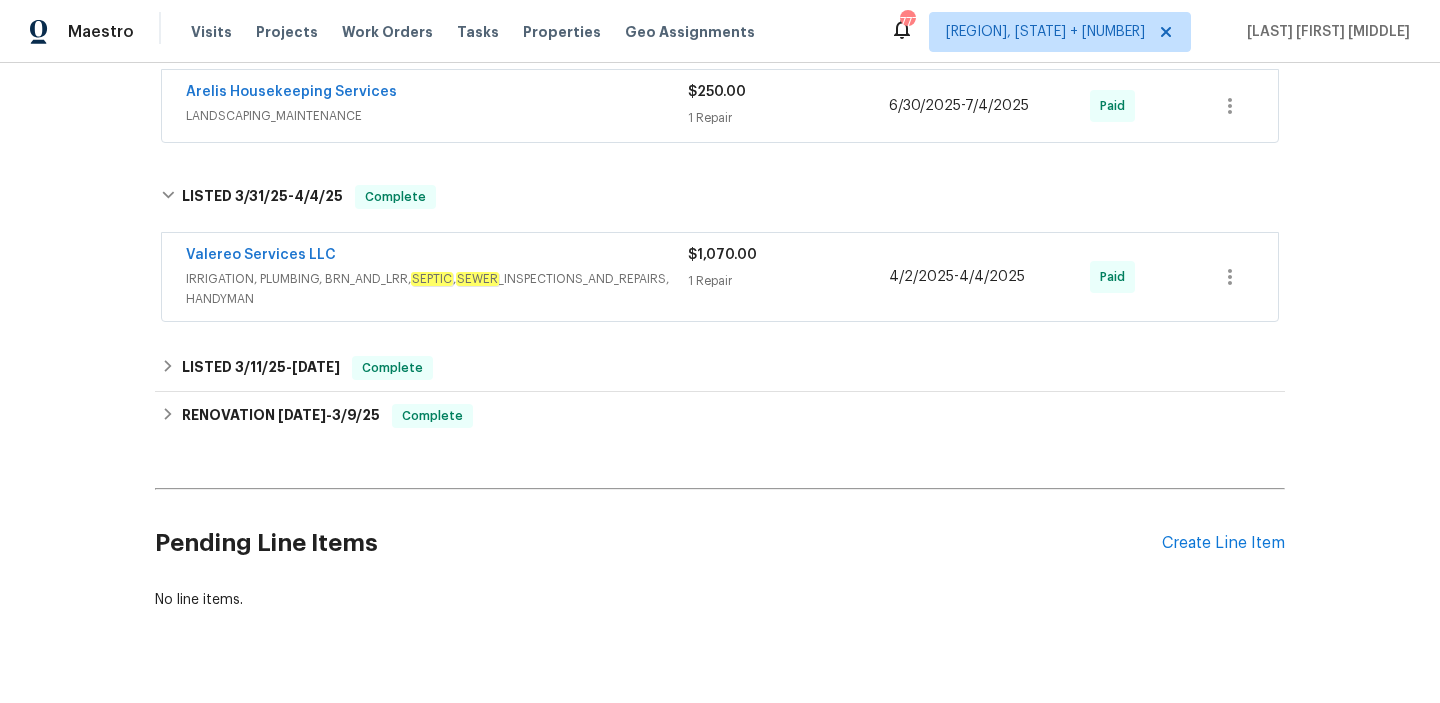 click on "IRRIGATION, PLUMBING, BRN_AND_LRR,  SEPTIC ,  SEWER _INSPECTIONS_AND_REPAIRS, HANDYMAN" at bounding box center [437, 289] 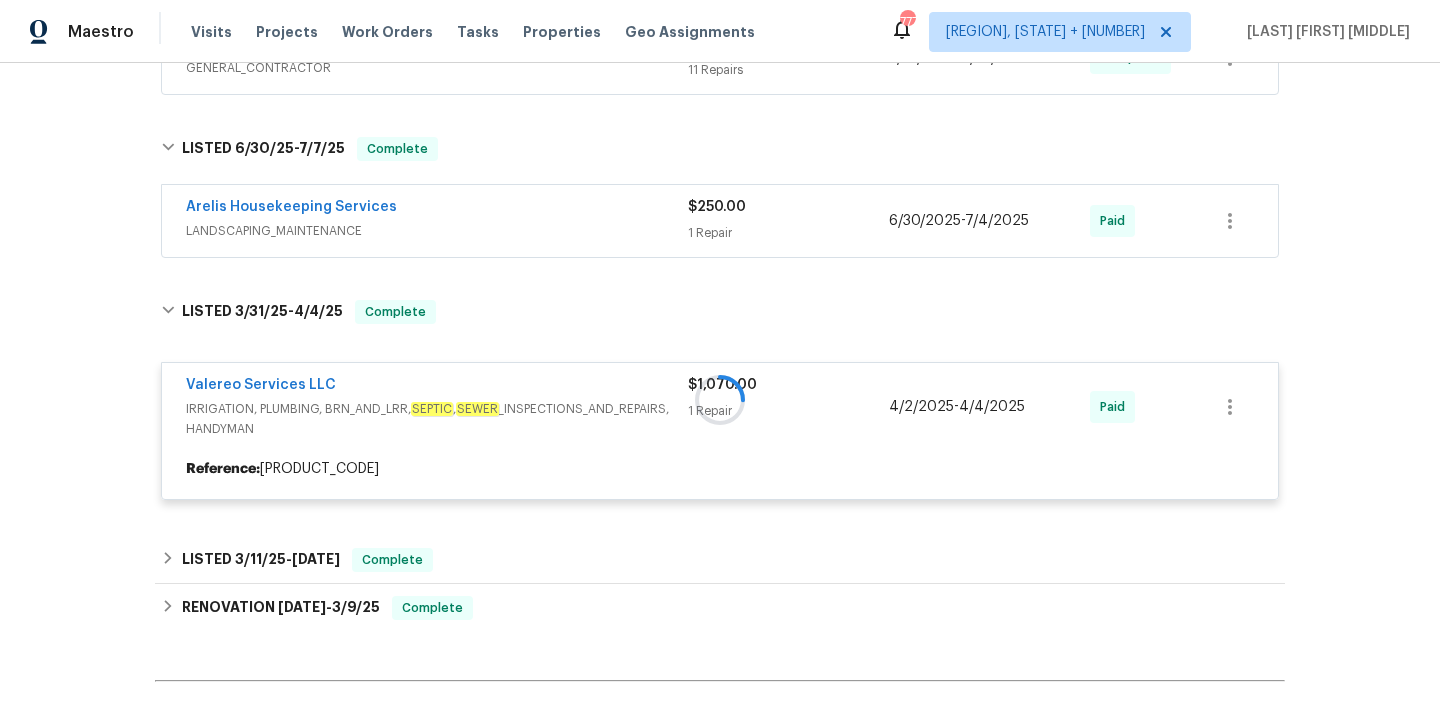 click on "LANDSCAPING_MAINTENANCE" at bounding box center (437, 231) 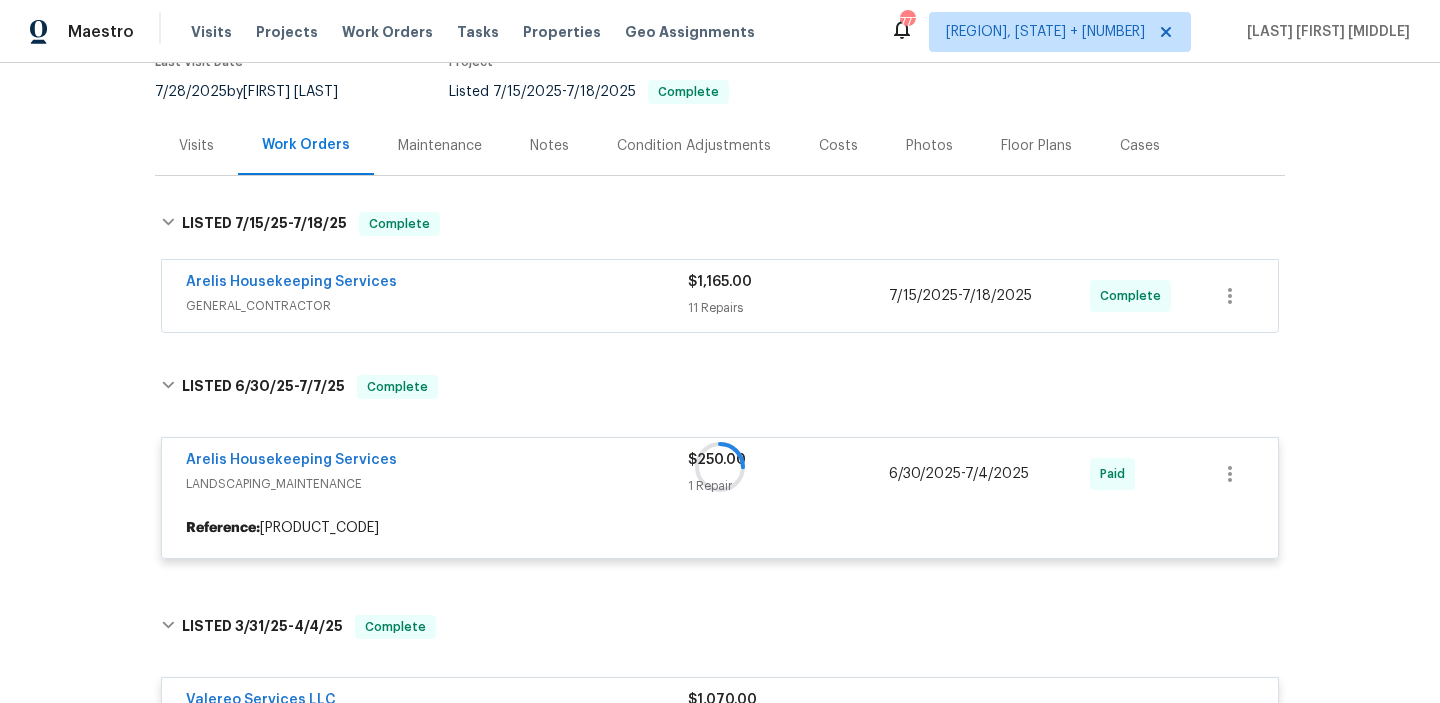 scroll, scrollTop: 127, scrollLeft: 0, axis: vertical 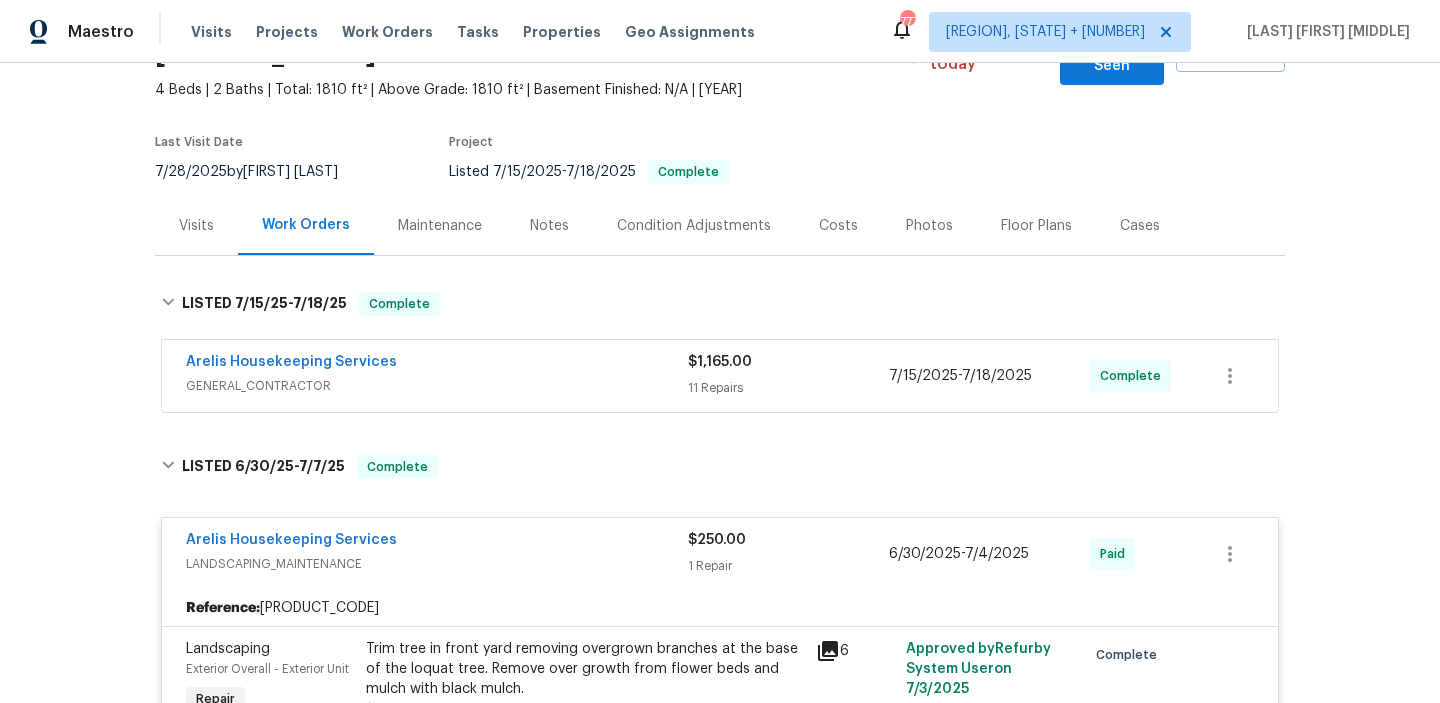 click on "Arelis Housekeeping Services" at bounding box center (437, 364) 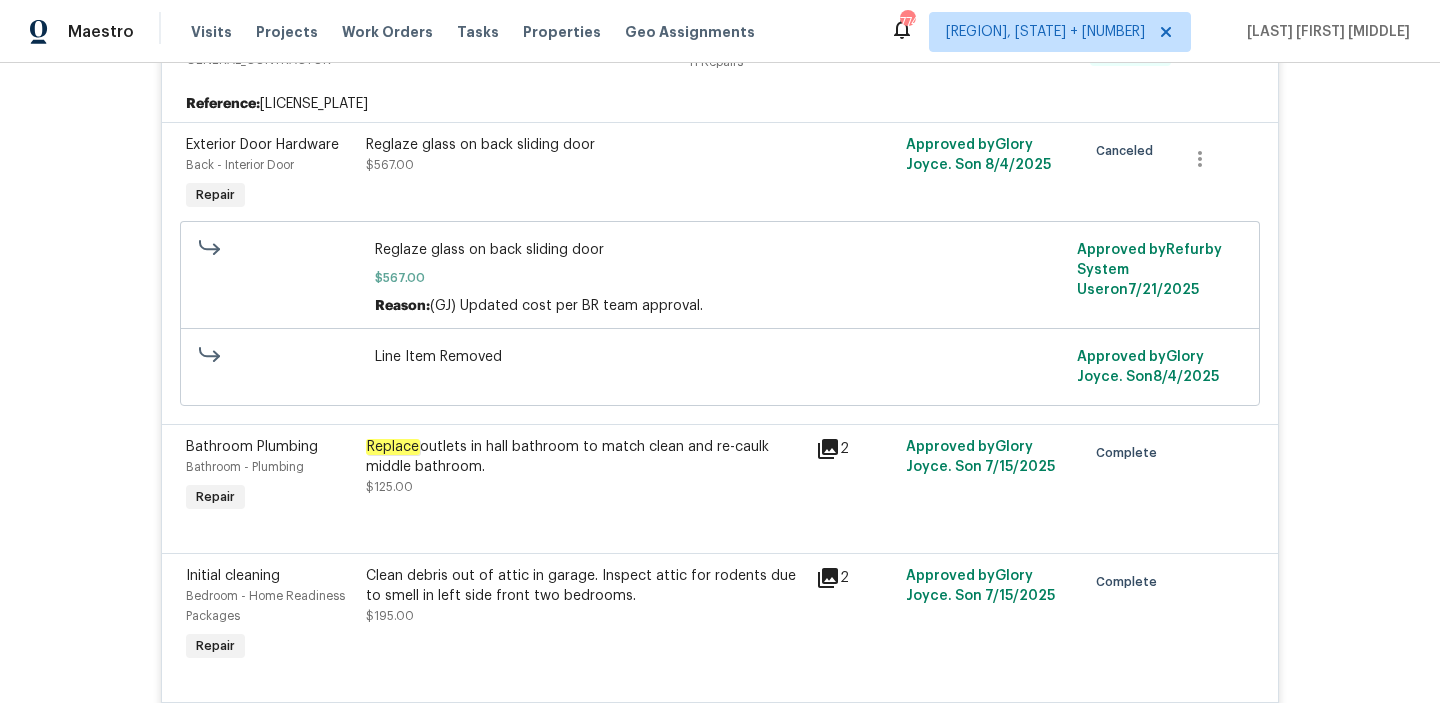 scroll, scrollTop: 0, scrollLeft: 0, axis: both 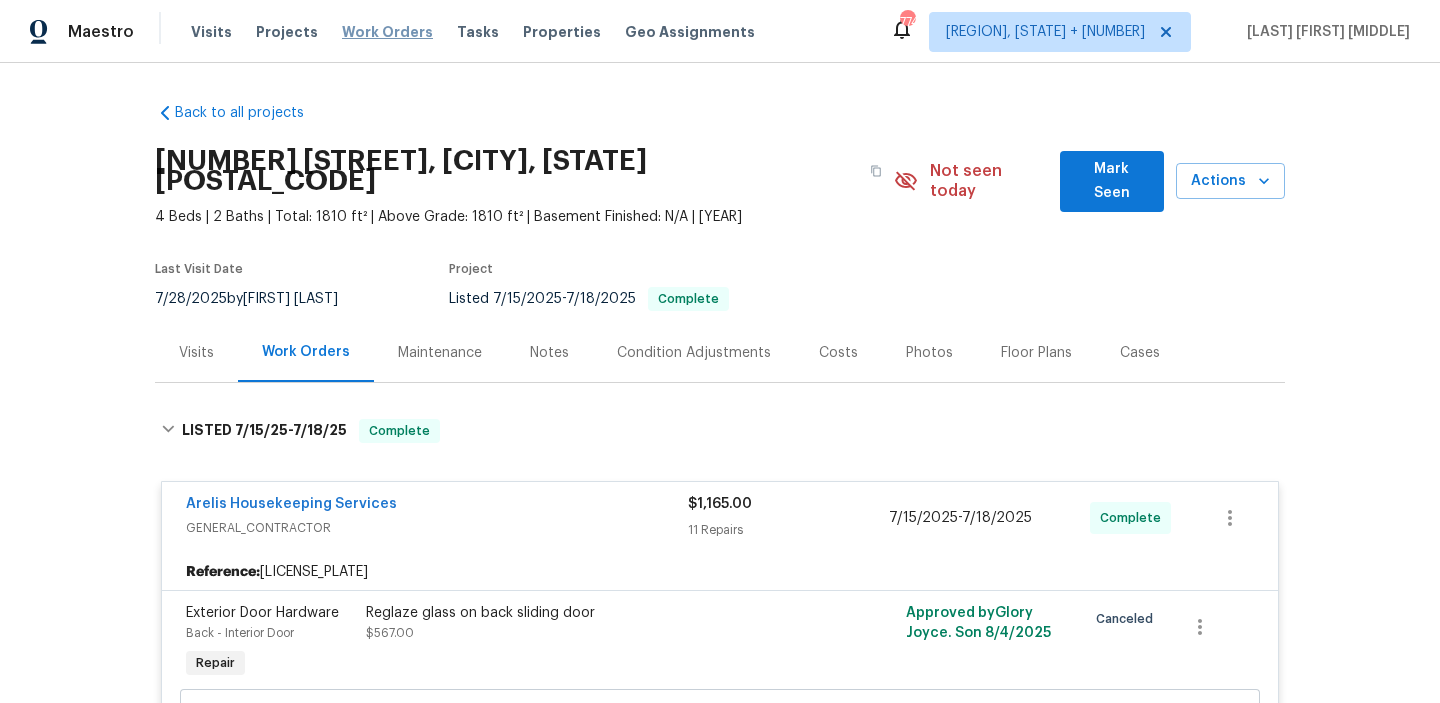 click on "Work Orders" at bounding box center [387, 32] 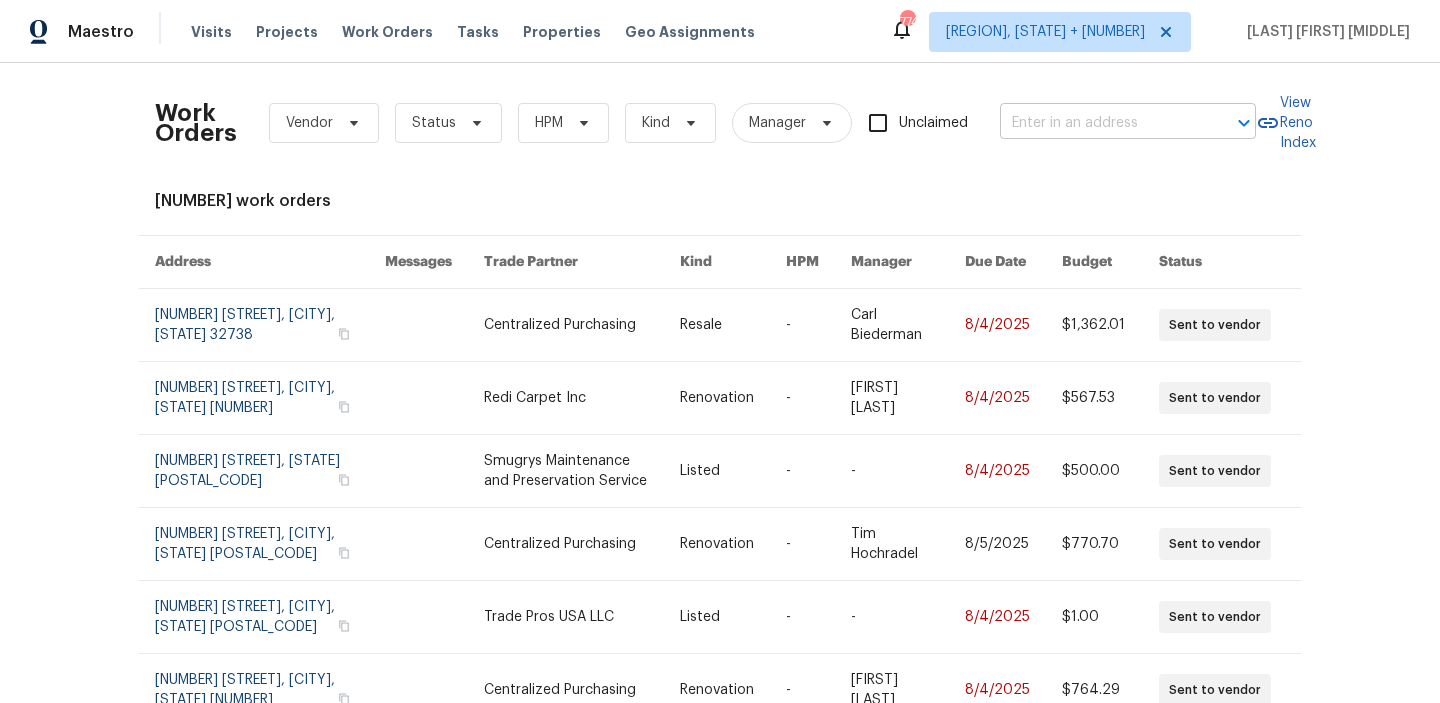 click at bounding box center (1100, 123) 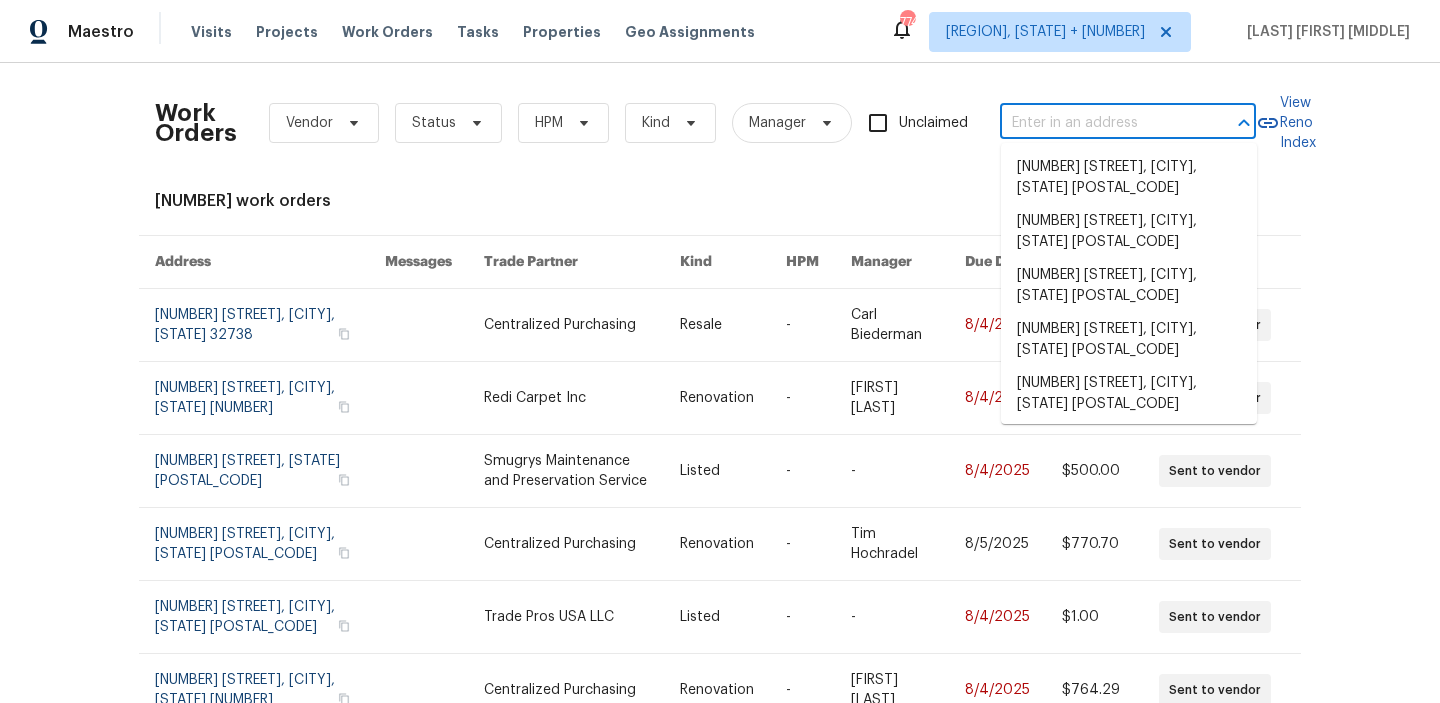 paste on "[NUMBER] [STREET], [CITY], [STATE] [POSTAL_CODE]" 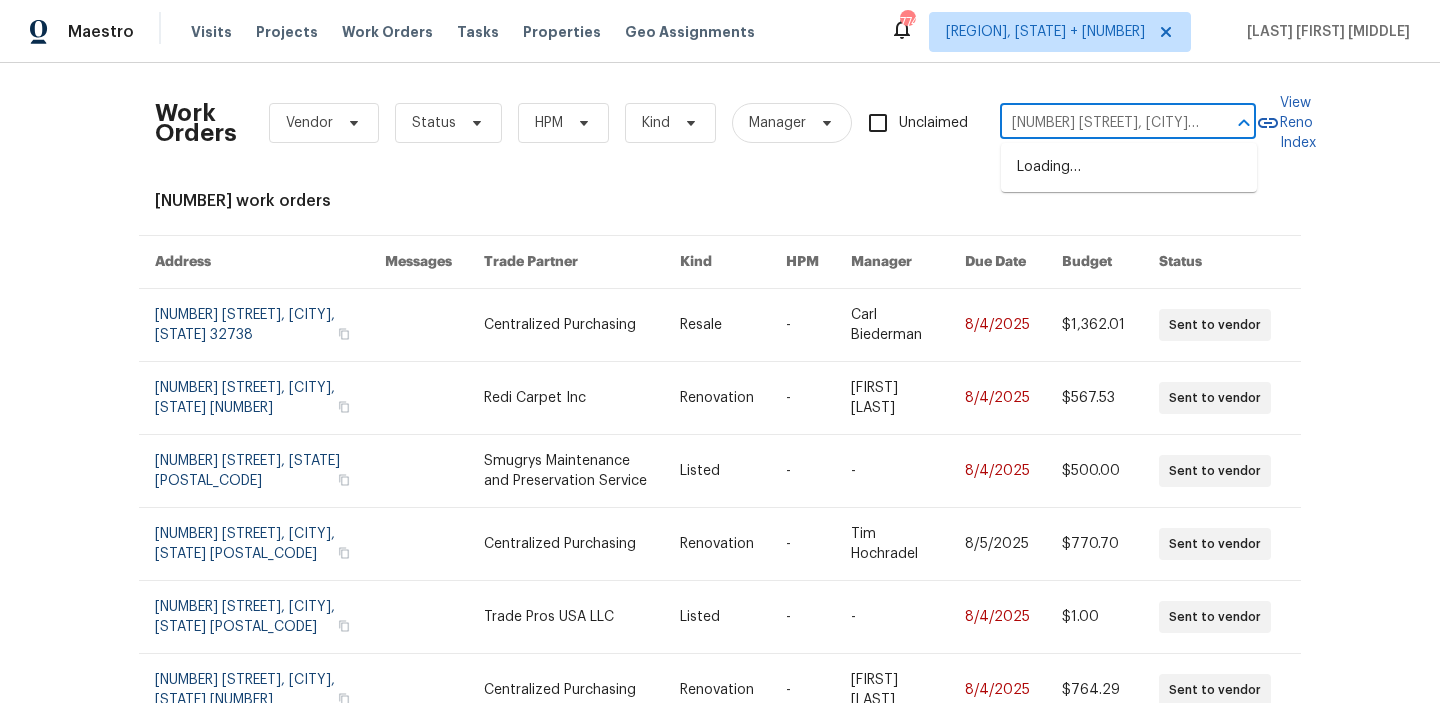 scroll, scrollTop: 0, scrollLeft: 91, axis: horizontal 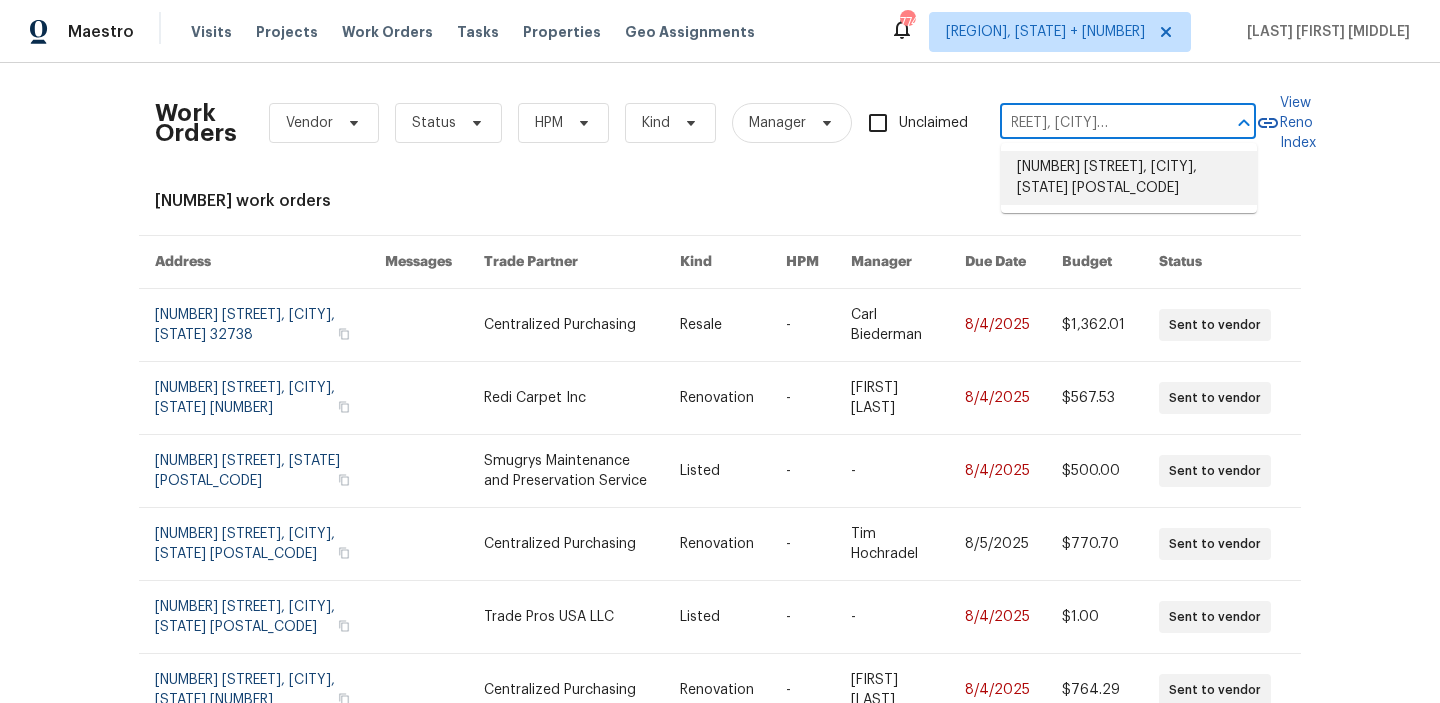 click on "[NUMBER] [STREET], [CITY], [STATE] [POSTAL_CODE]" at bounding box center (1129, 178) 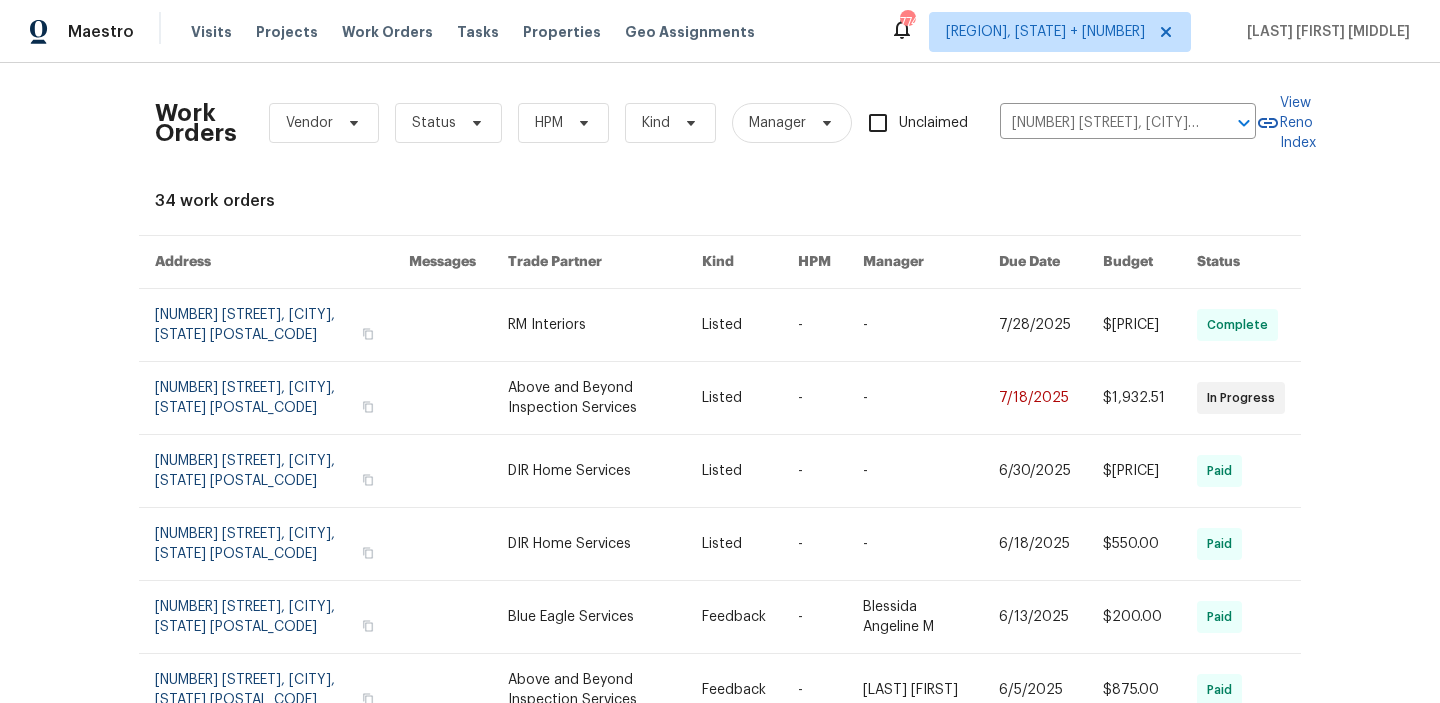 click at bounding box center (1150, 325) 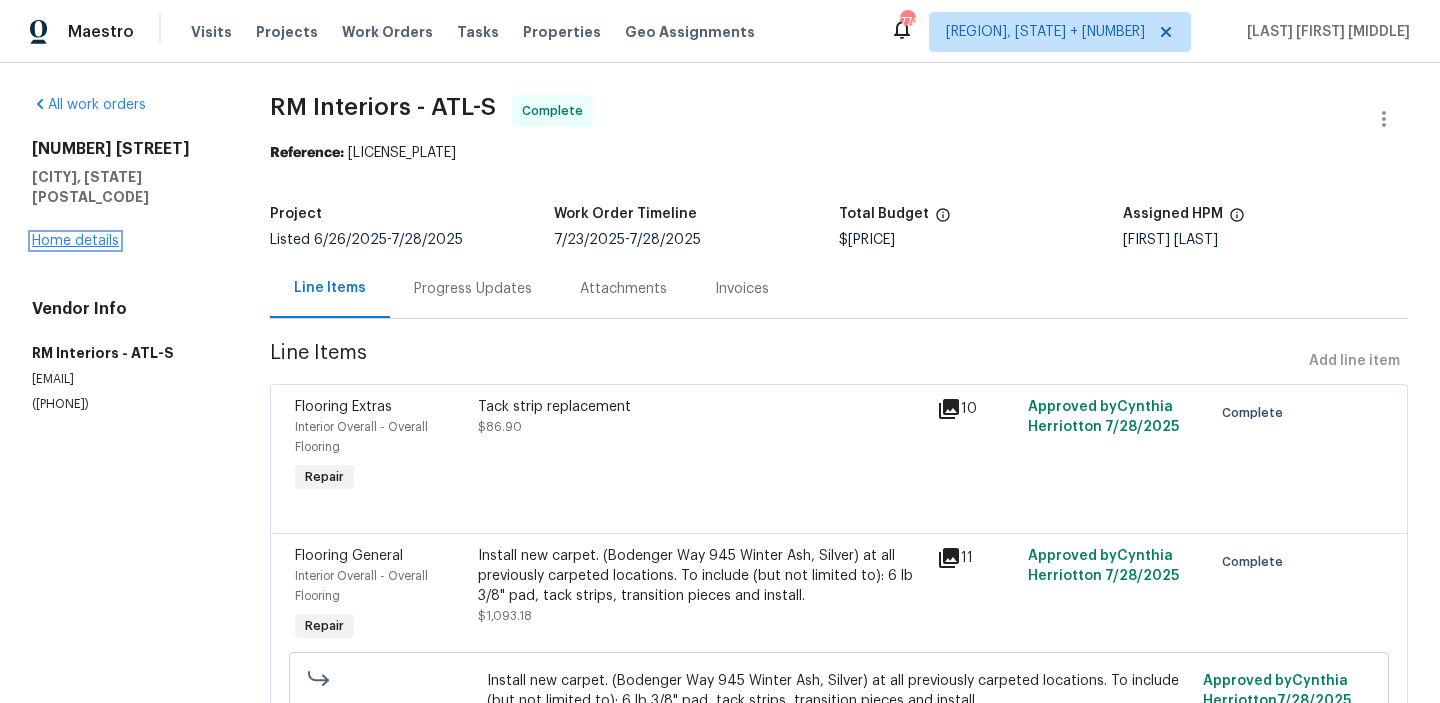 click on "Home details" at bounding box center [75, 241] 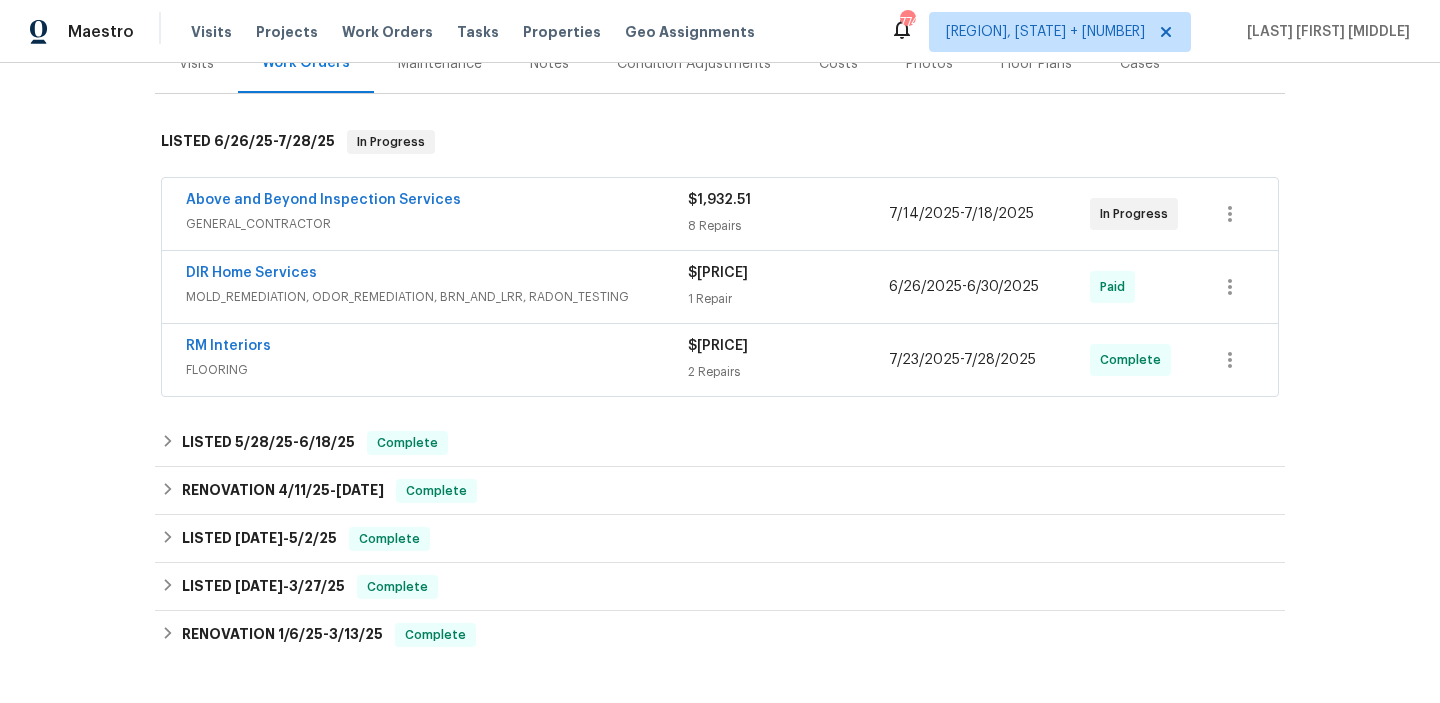 scroll, scrollTop: 292, scrollLeft: 0, axis: vertical 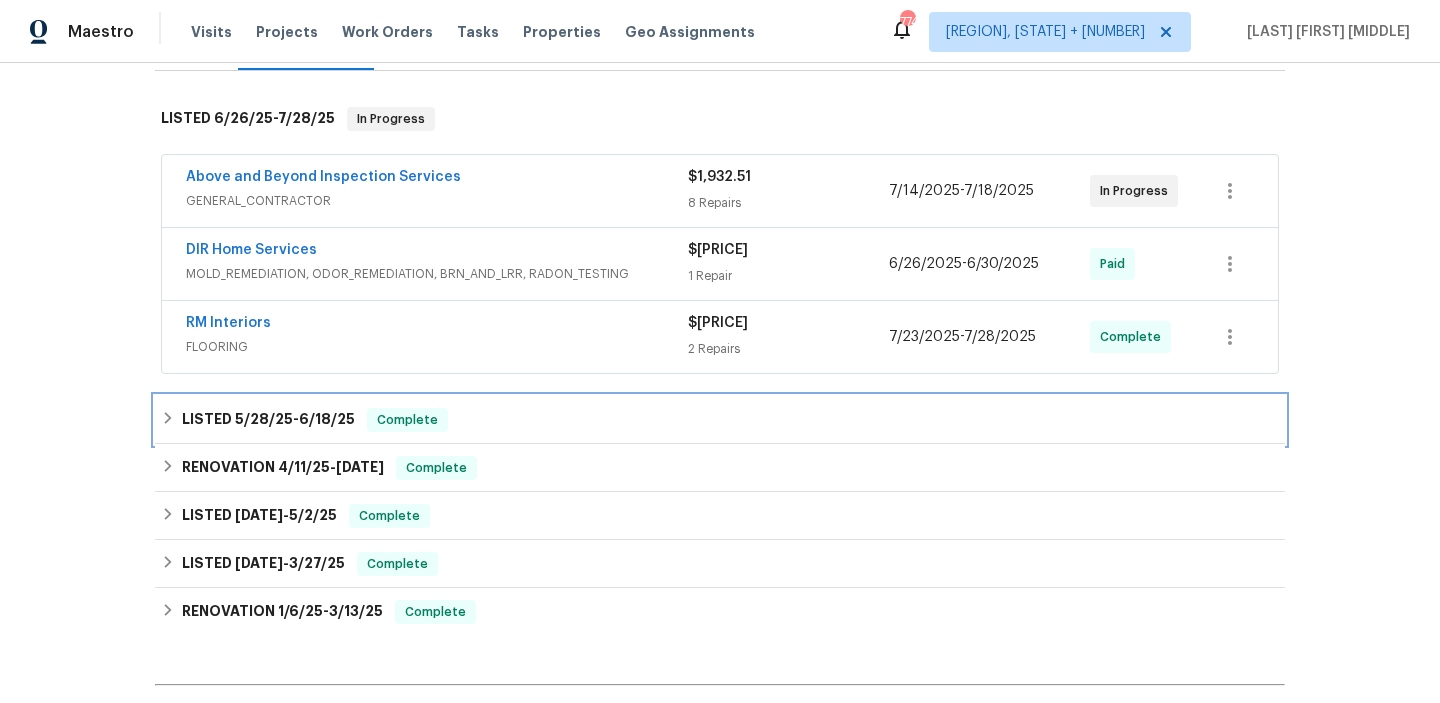 click on "LISTED [DATE] - [DATE] Complete" at bounding box center (720, 420) 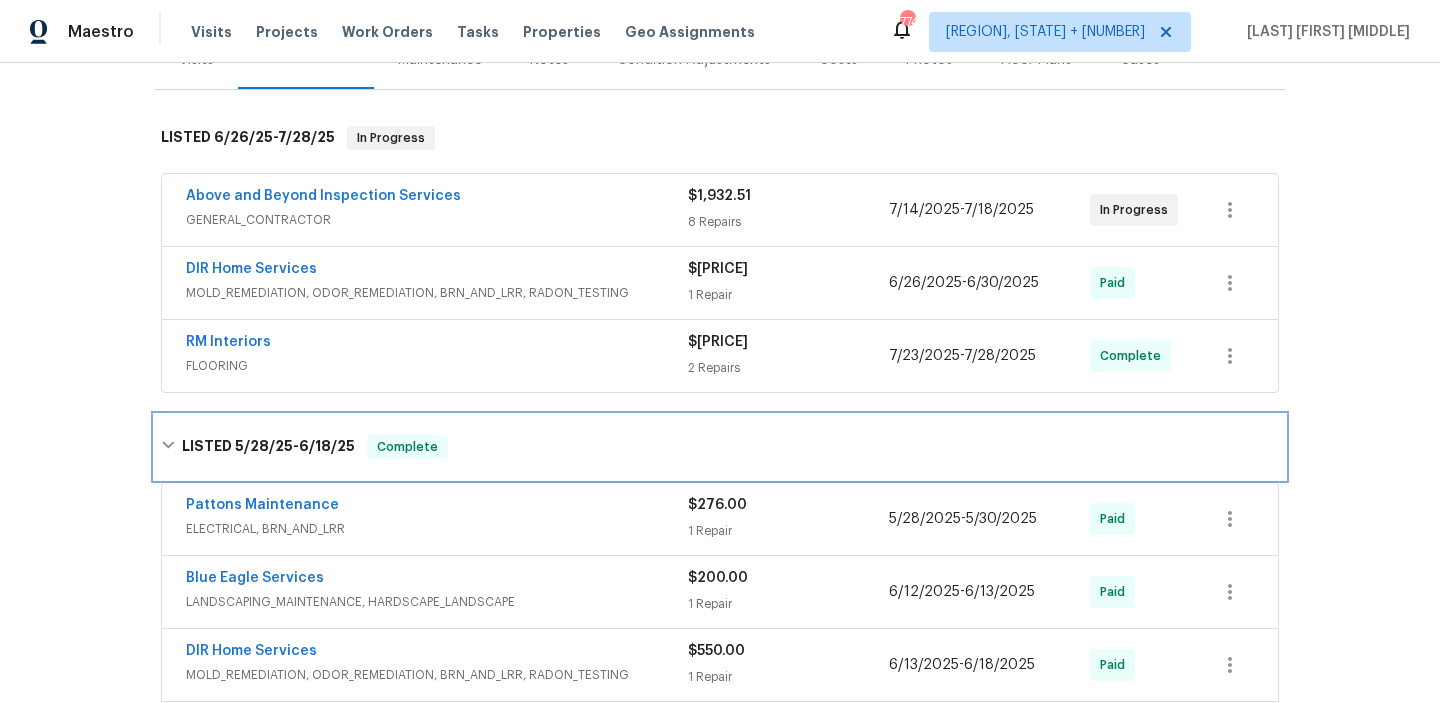 scroll, scrollTop: 201, scrollLeft: 0, axis: vertical 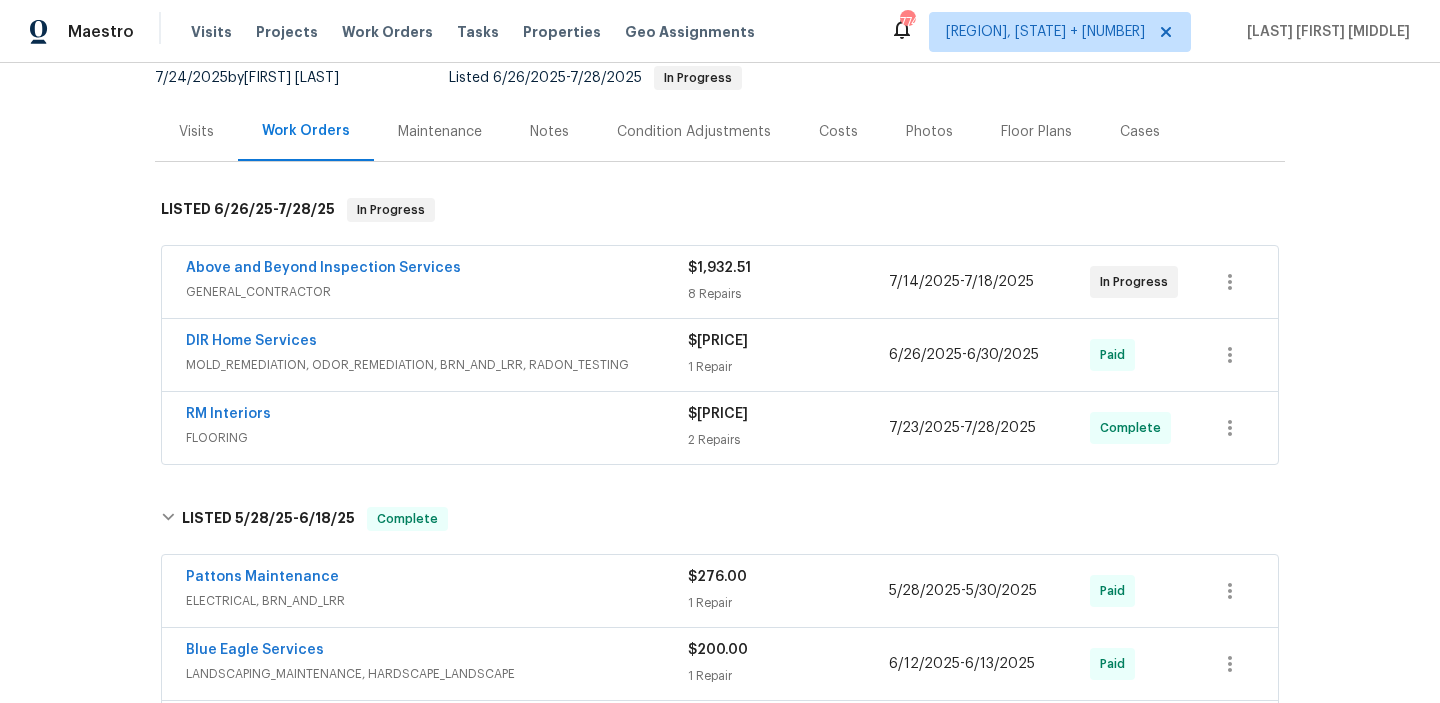 click on "GENERAL_CONTRACTOR" at bounding box center [437, 292] 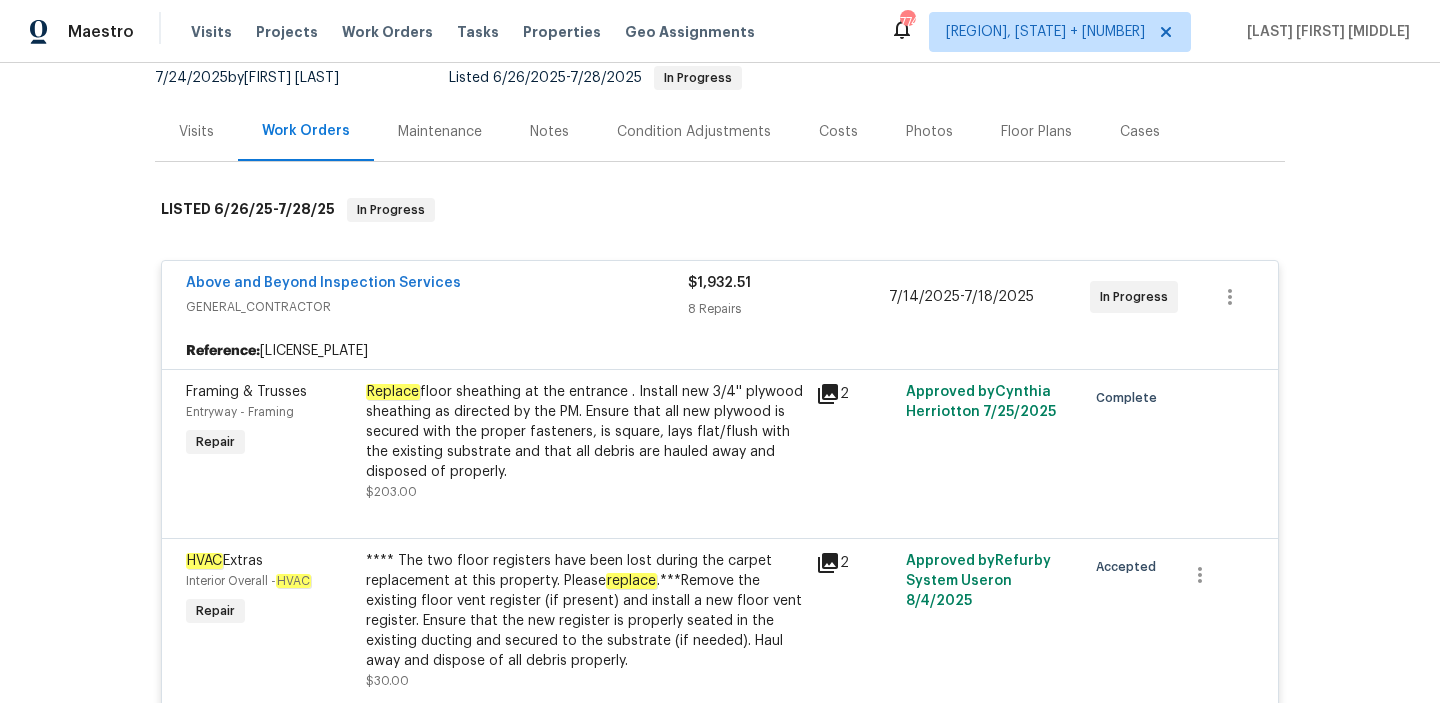 click on "Above and Beyond Inspection Services" at bounding box center (437, 285) 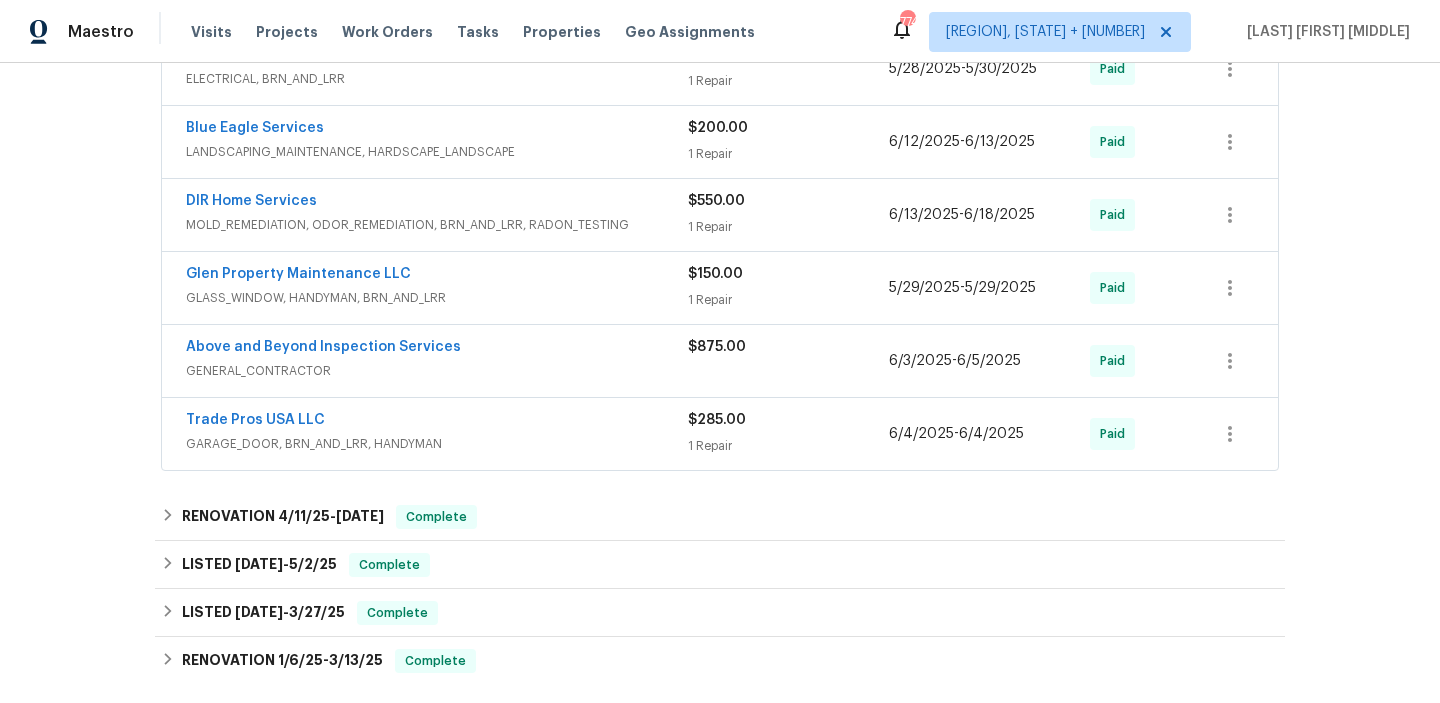 click on "GARAGE_DOOR, BRN_AND_LRR, HANDYMAN" at bounding box center [437, 444] 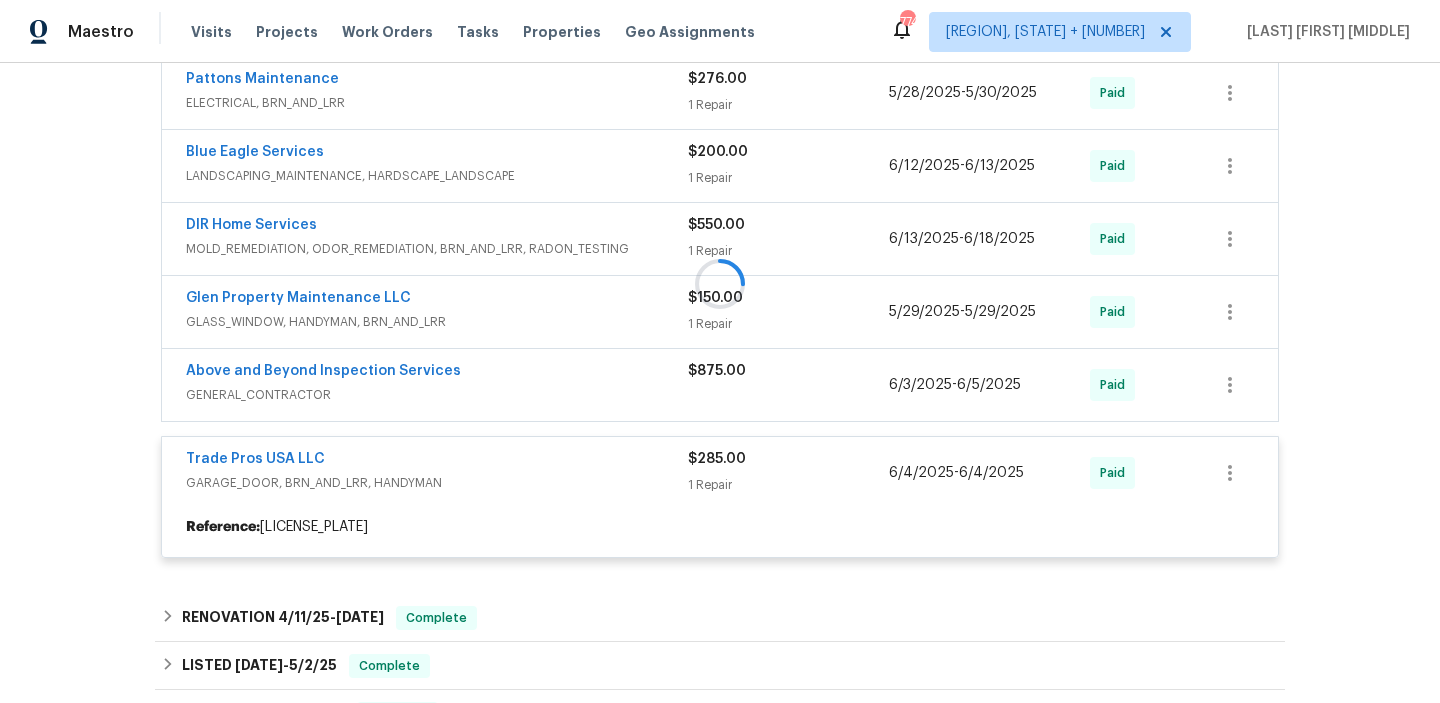 scroll, scrollTop: 697, scrollLeft: 0, axis: vertical 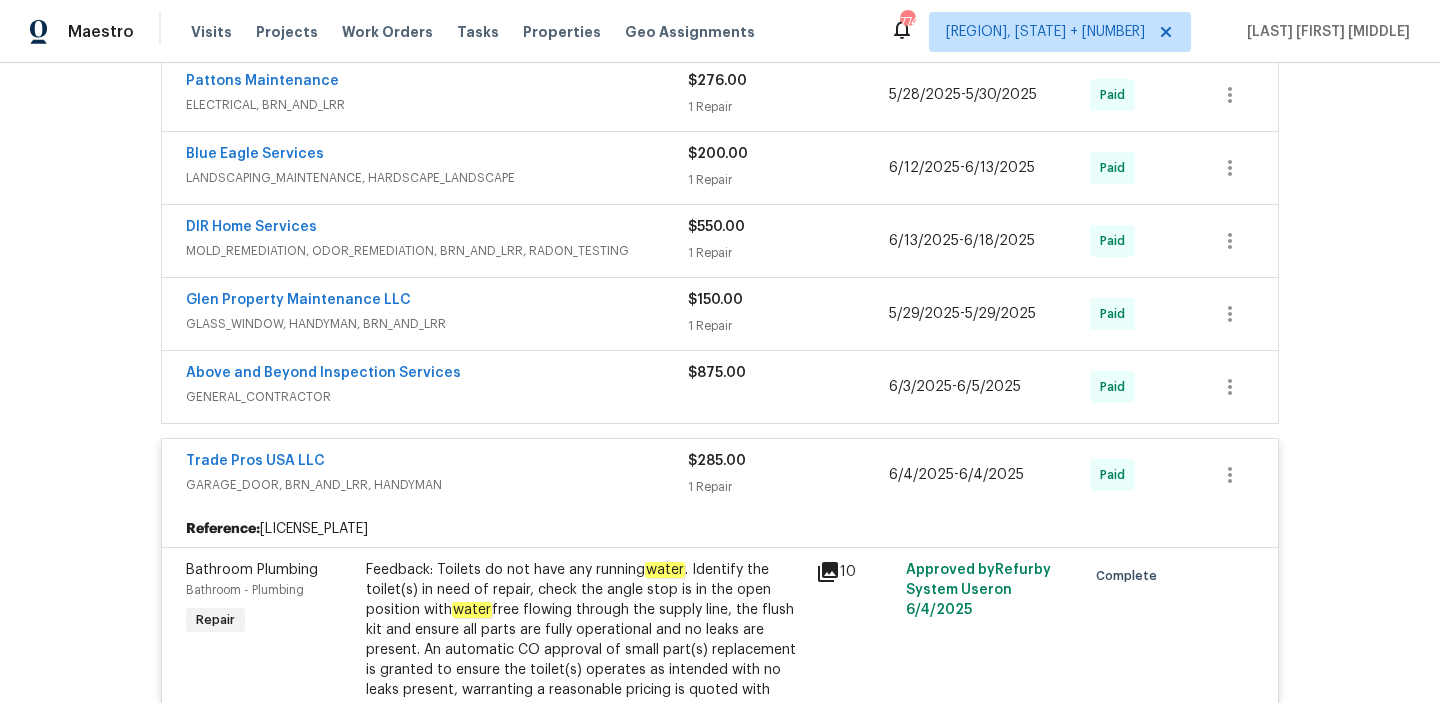 click on "Above and Beyond Inspection Services" at bounding box center (437, 375) 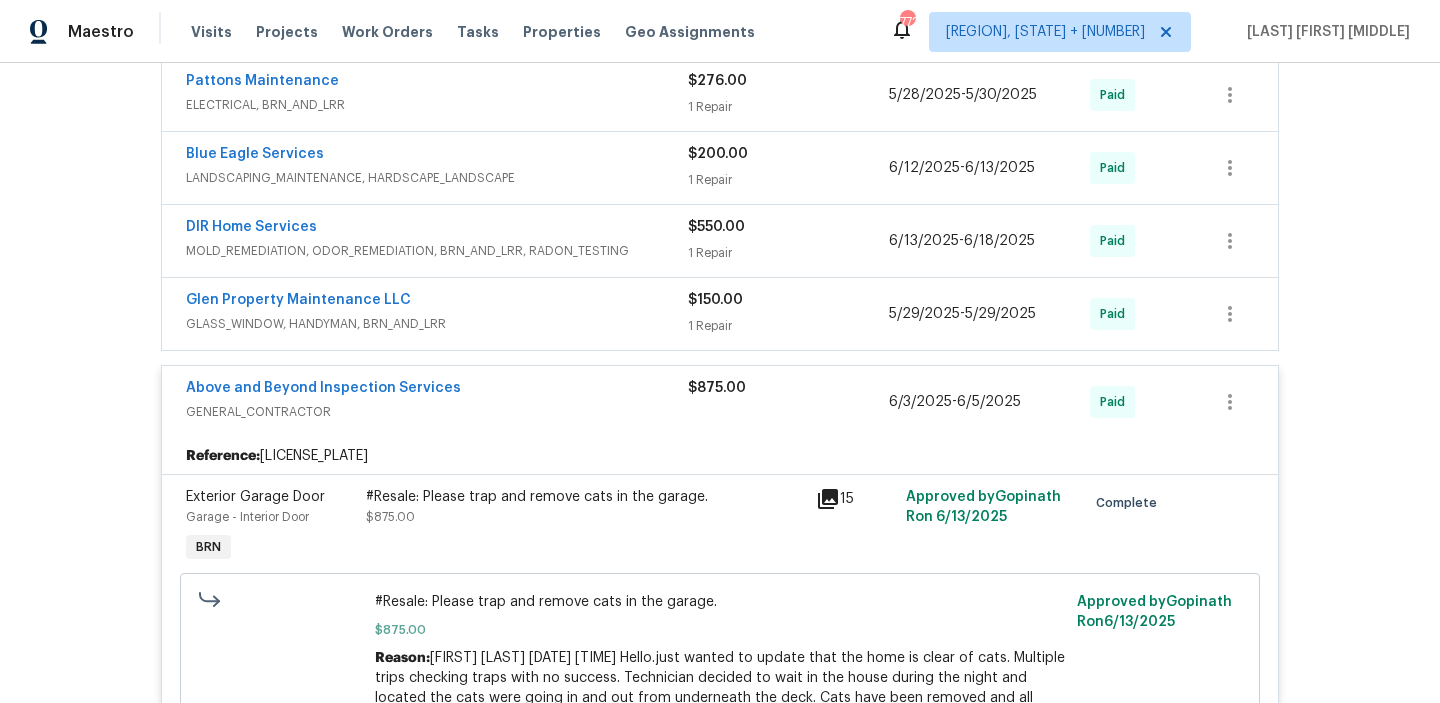 click on "GLASS_WINDOW, HANDYMAN, BRN_AND_LRR" at bounding box center [437, 324] 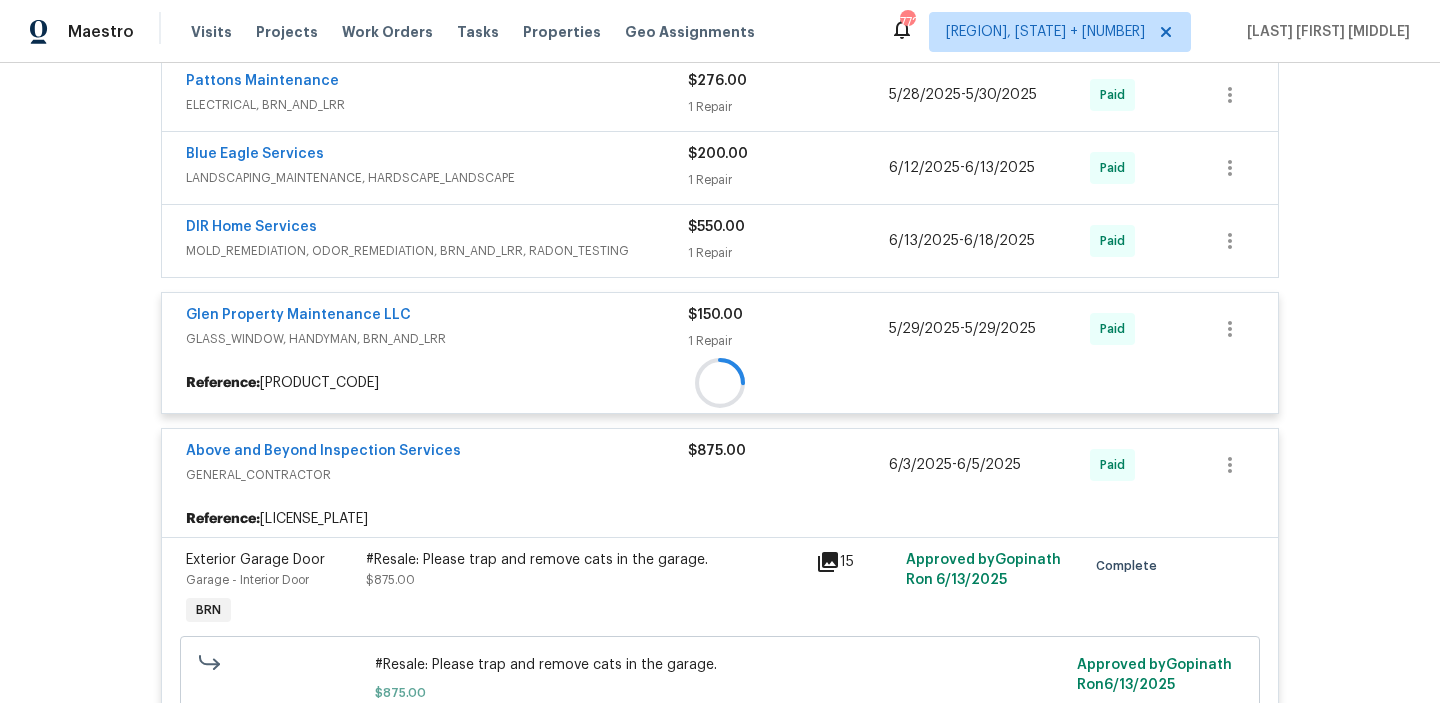 scroll, scrollTop: 651, scrollLeft: 0, axis: vertical 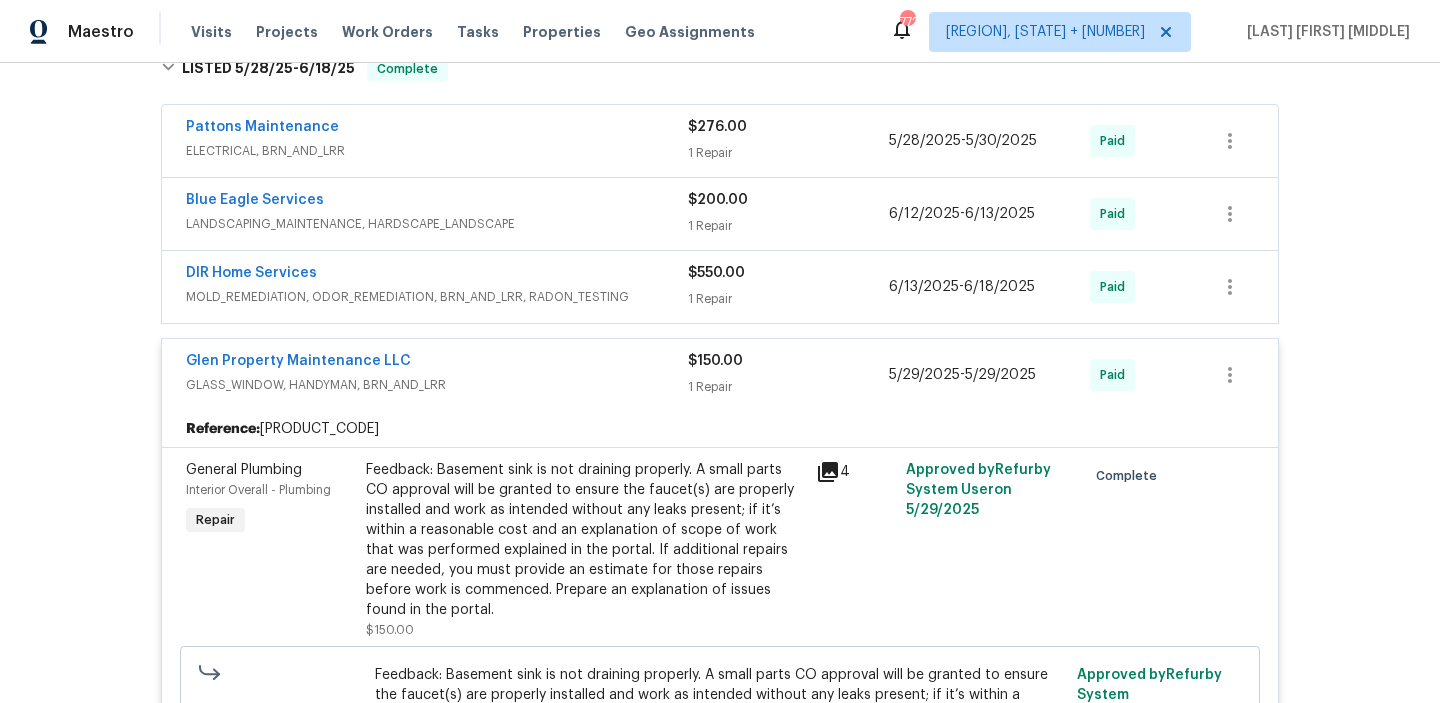 click on "DIR Home Services" at bounding box center (437, 275) 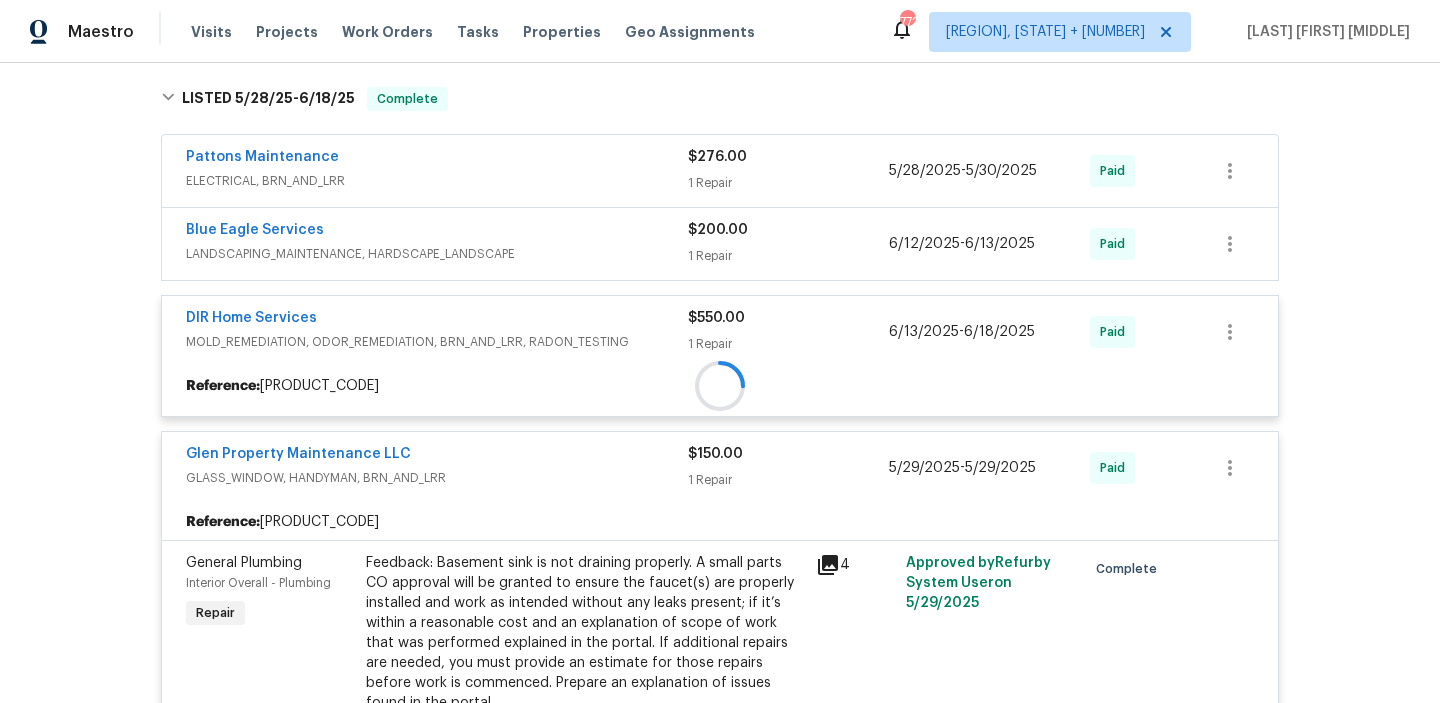 scroll, scrollTop: 616, scrollLeft: 0, axis: vertical 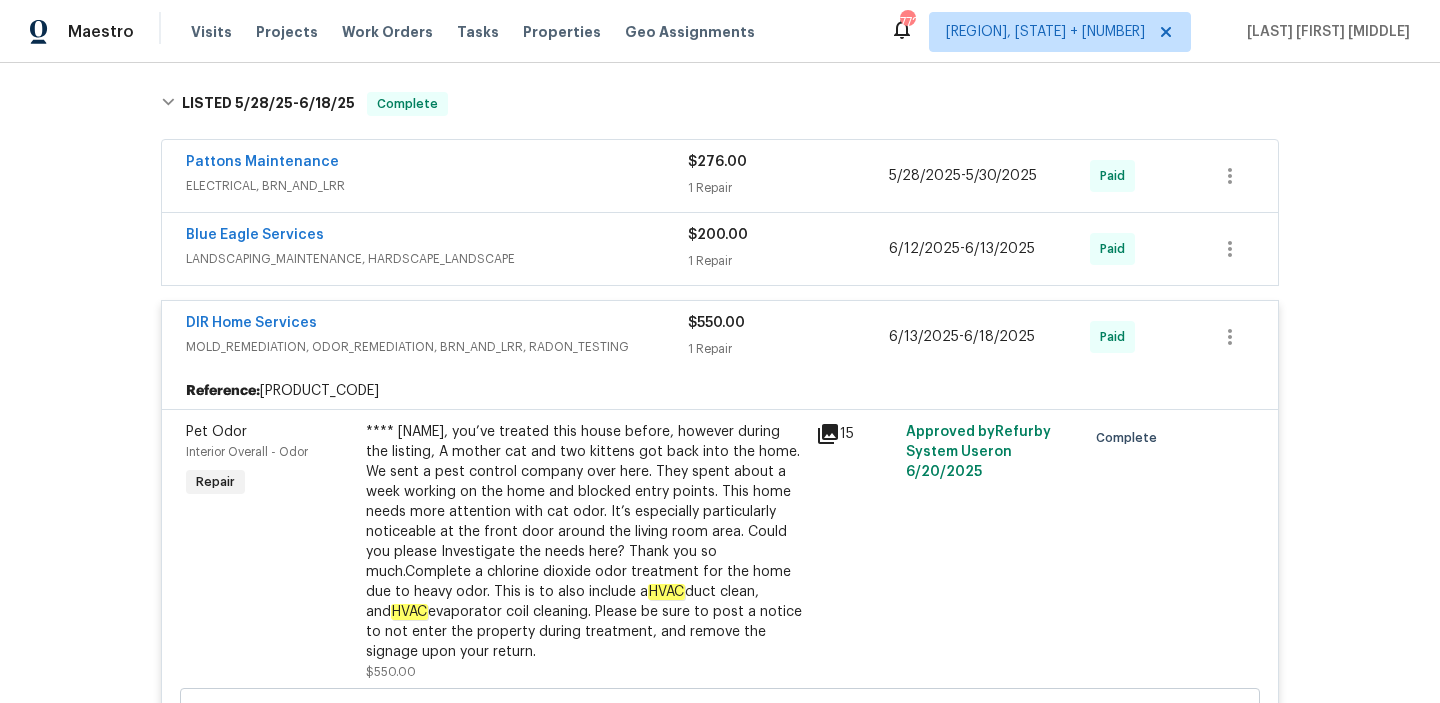 click on "LANDSCAPING_MAINTENANCE, HARDSCAPE_LANDSCAPE" at bounding box center [437, 259] 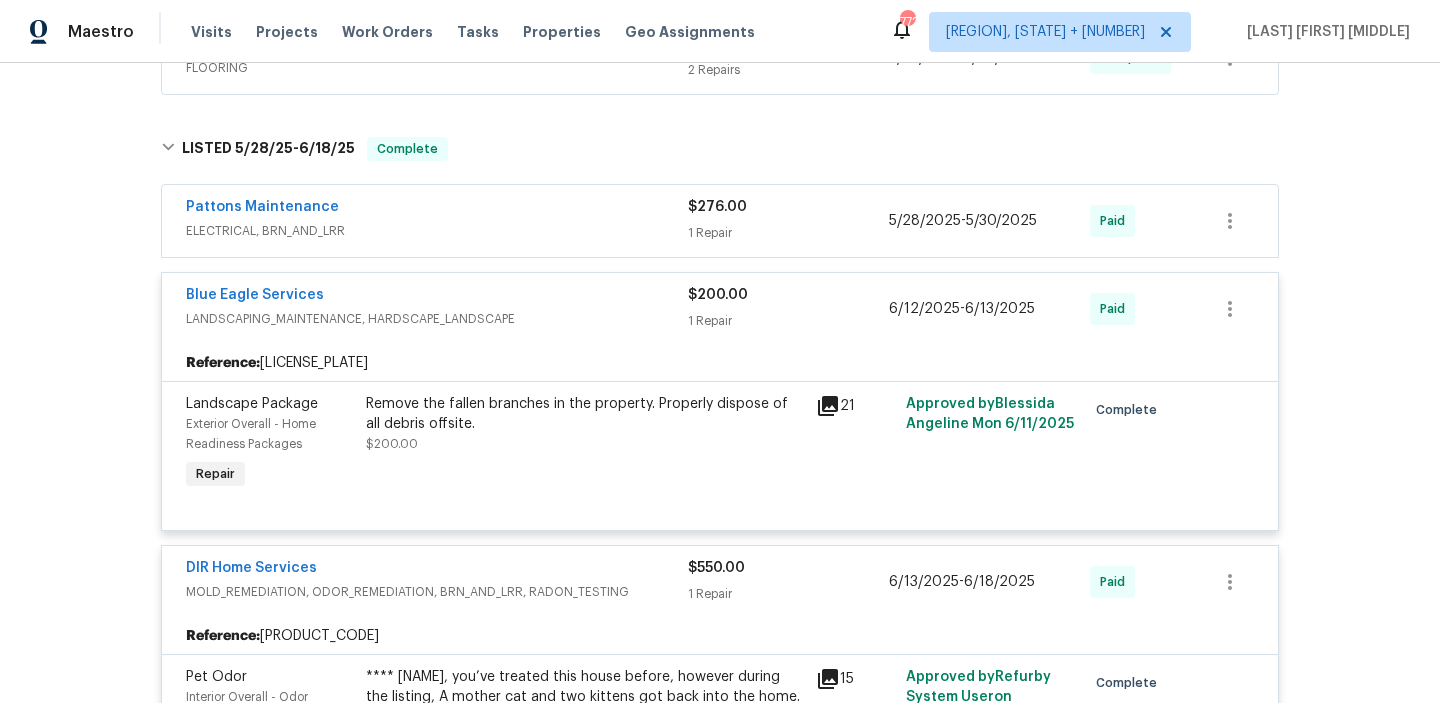 click on "Pattons Maintenance" at bounding box center (437, 209) 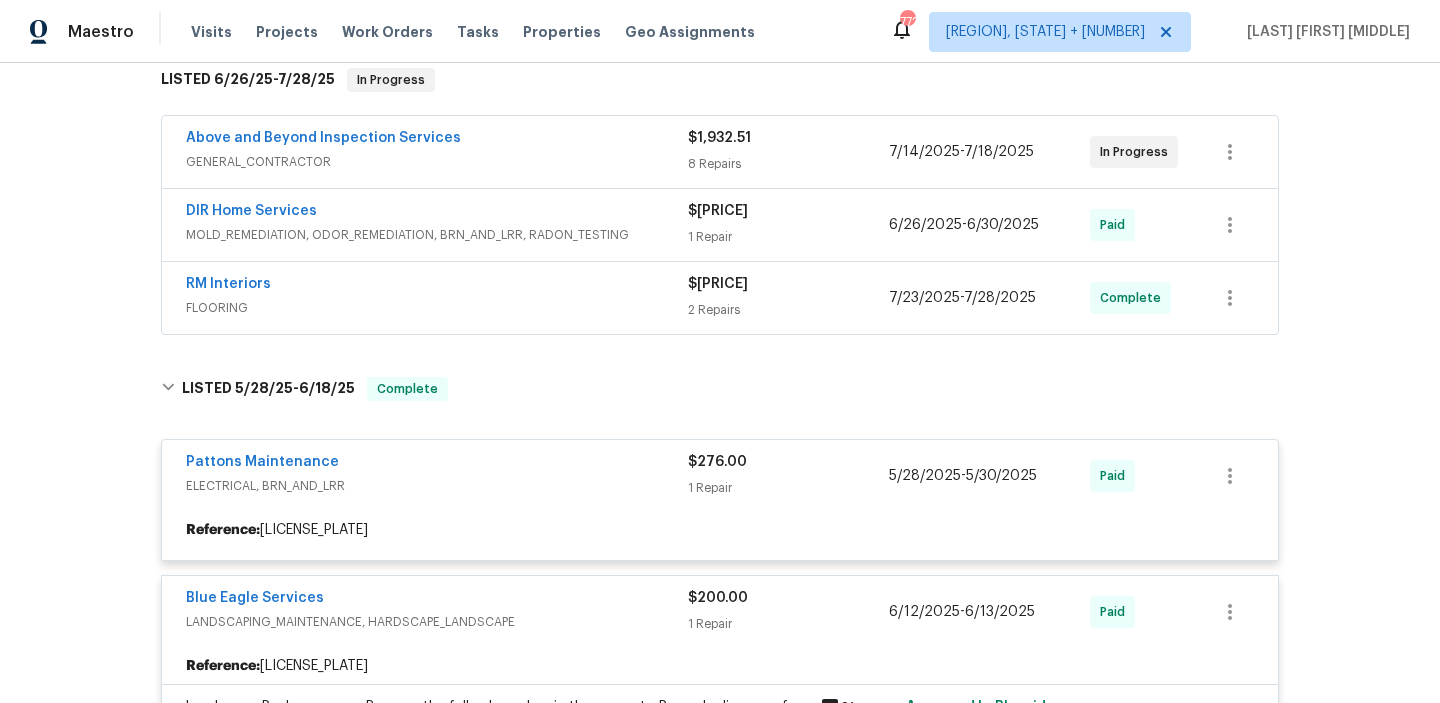 scroll, scrollTop: 326, scrollLeft: 0, axis: vertical 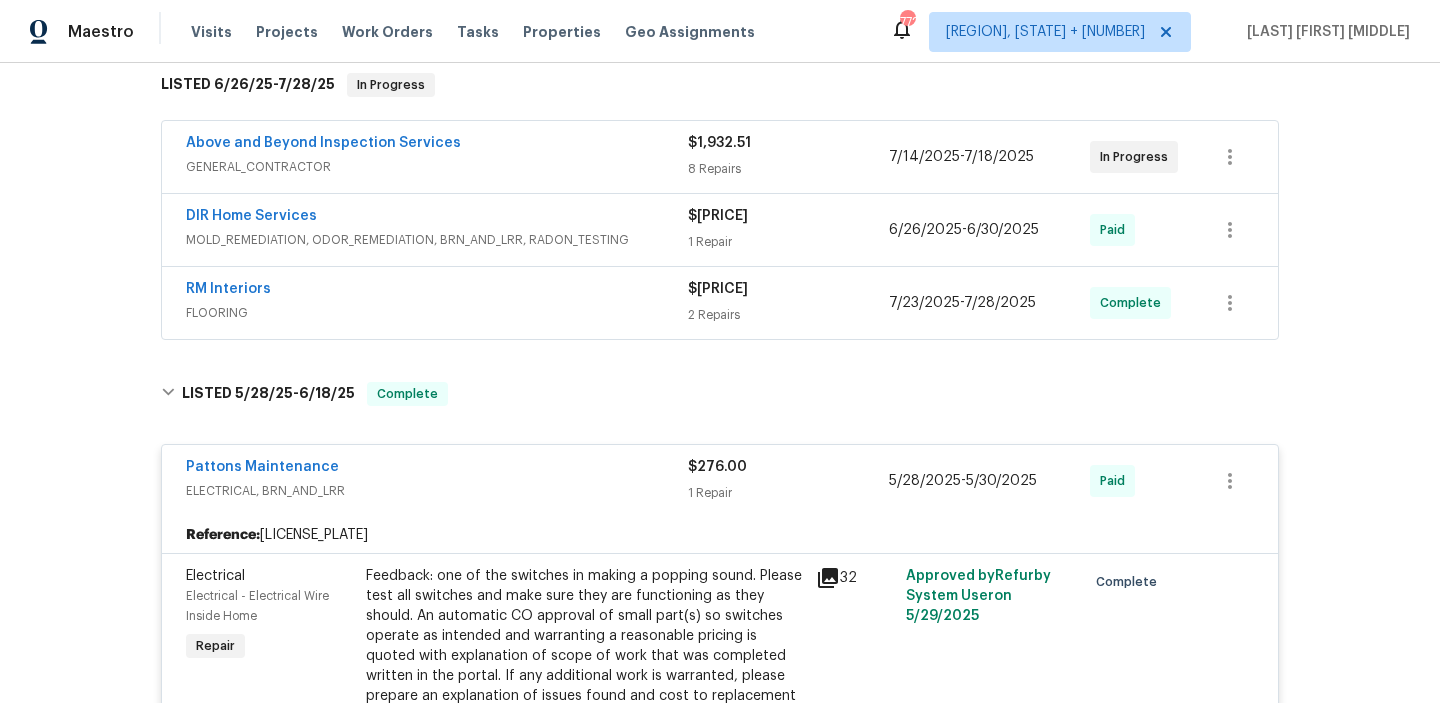 click on "RM Interiors" at bounding box center [437, 291] 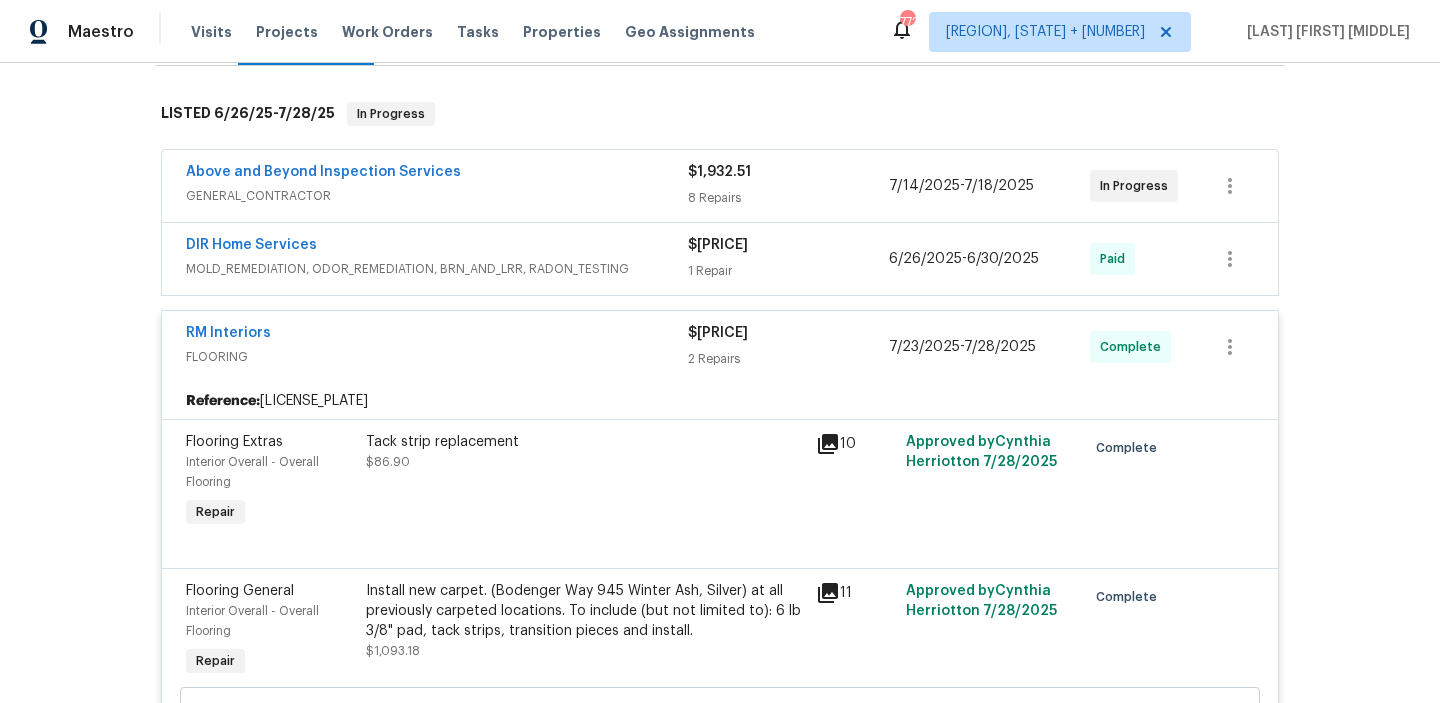 scroll, scrollTop: 295, scrollLeft: 0, axis: vertical 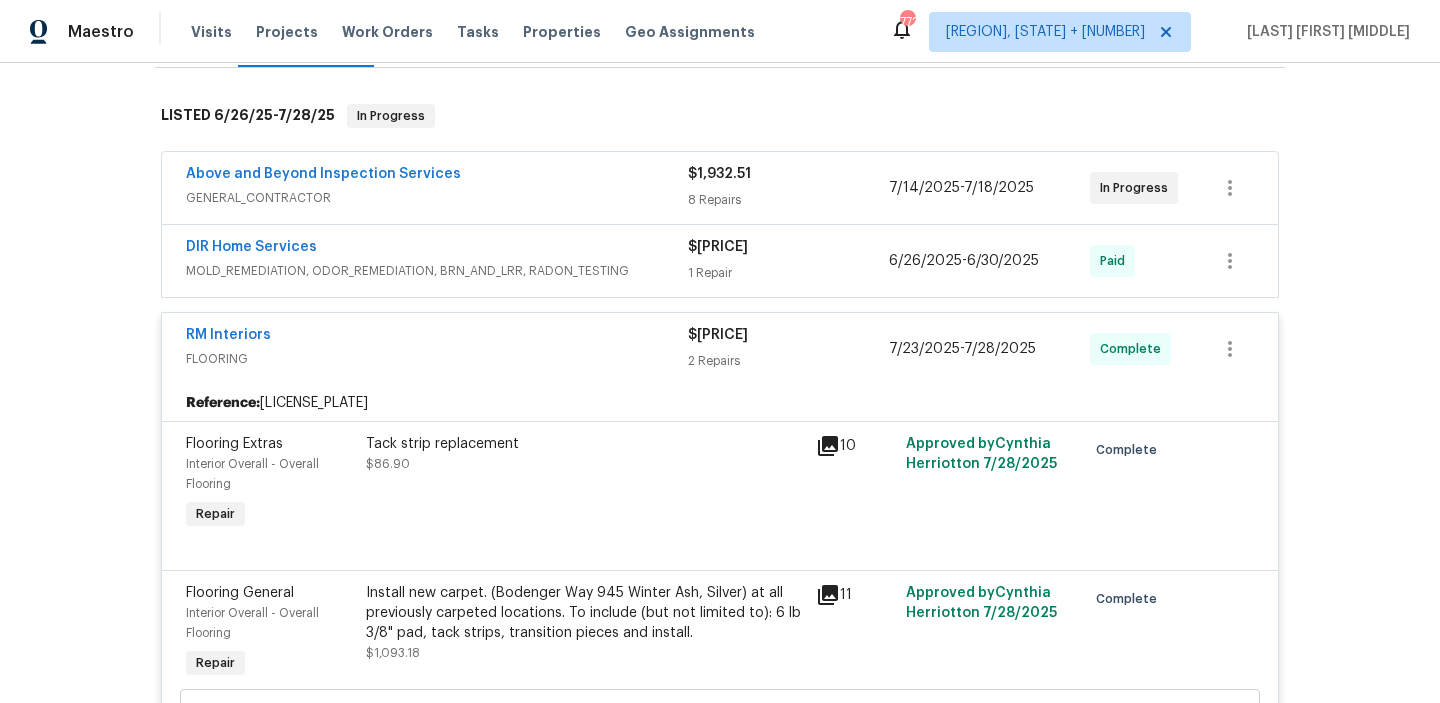 click on "DIR Home Services" at bounding box center [437, 249] 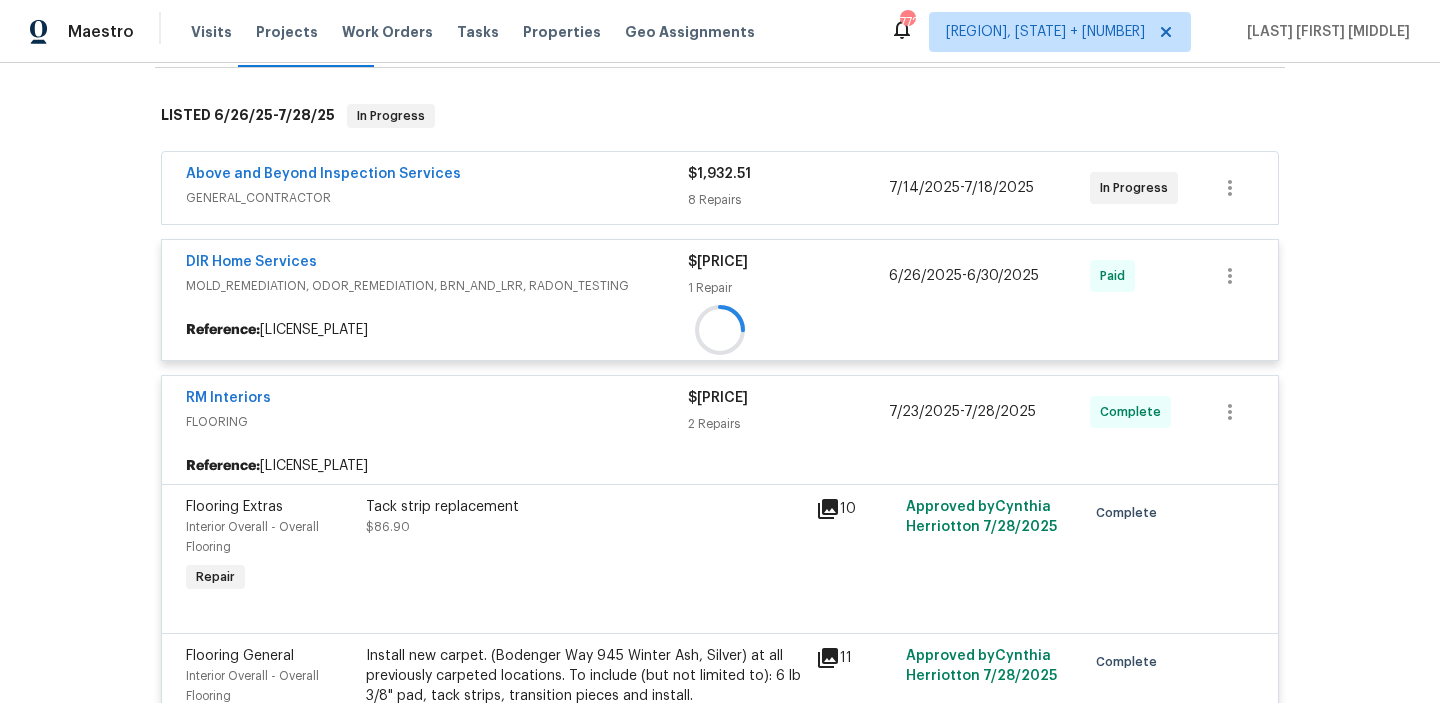 scroll, scrollTop: 262, scrollLeft: 0, axis: vertical 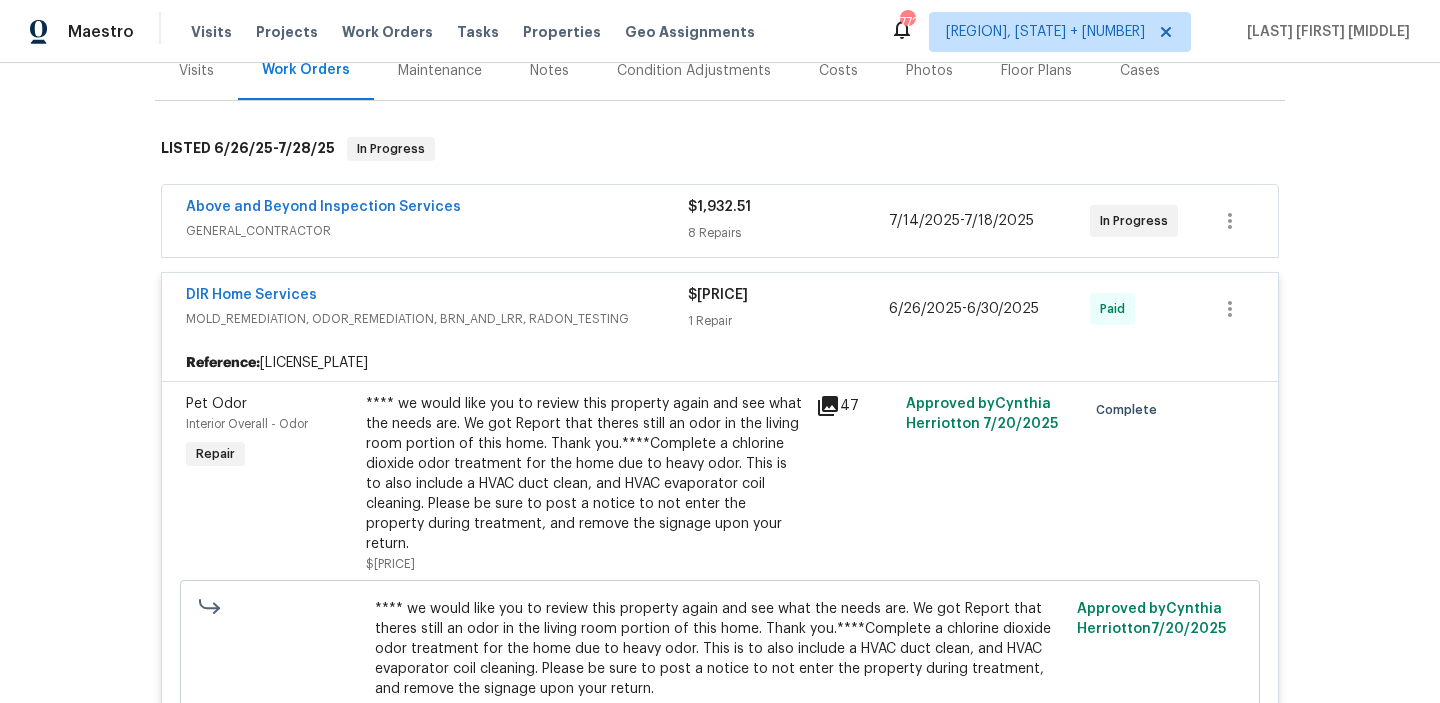 click on "Above and Beyond Inspection Services" at bounding box center [437, 209] 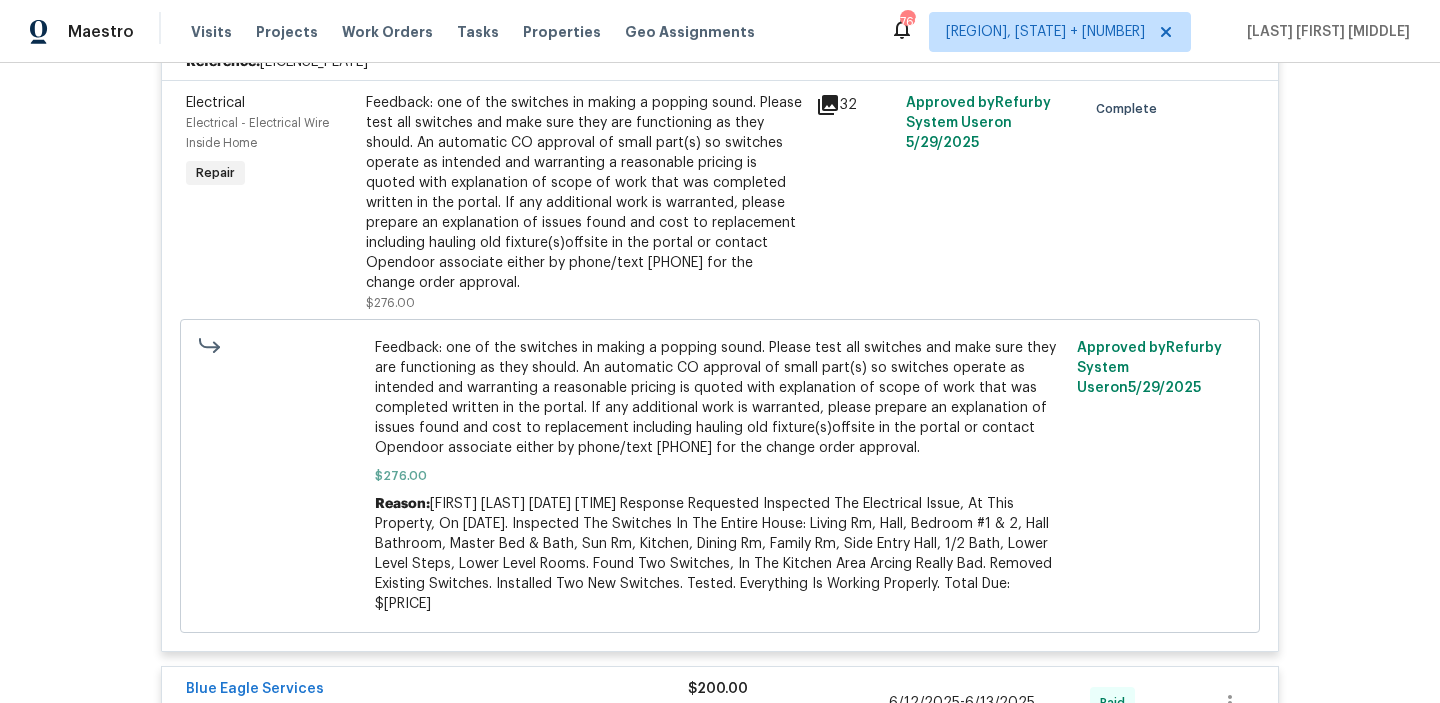 scroll, scrollTop: 3881, scrollLeft: 0, axis: vertical 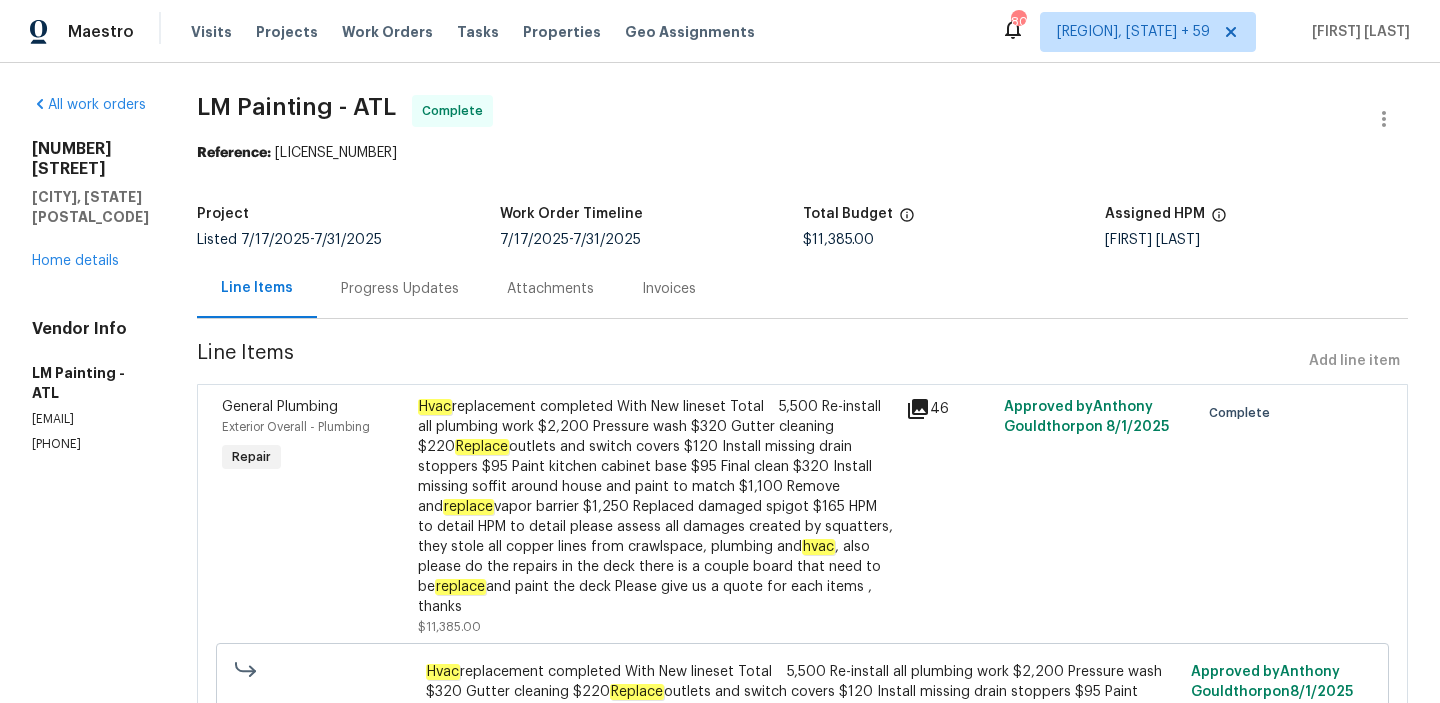 click on "Progress Updates" at bounding box center (400, 289) 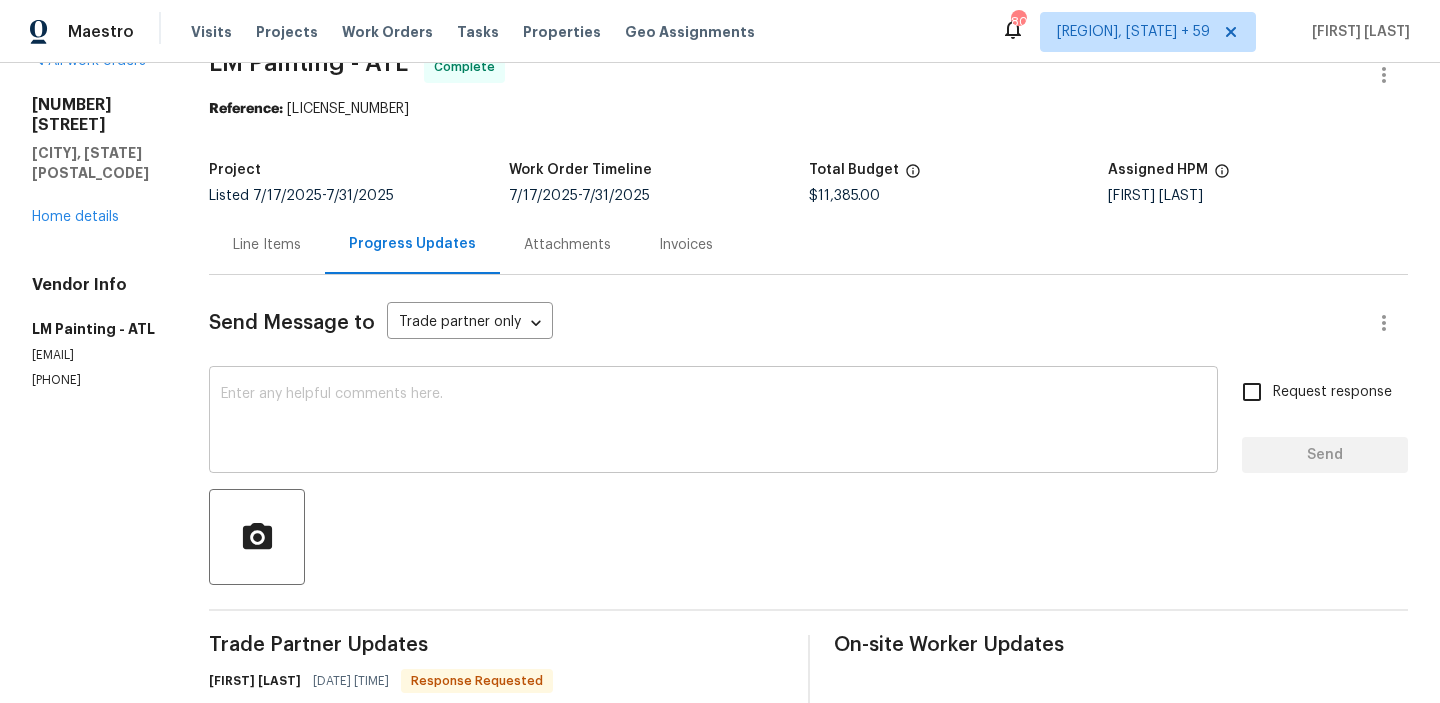 scroll, scrollTop: 218, scrollLeft: 0, axis: vertical 